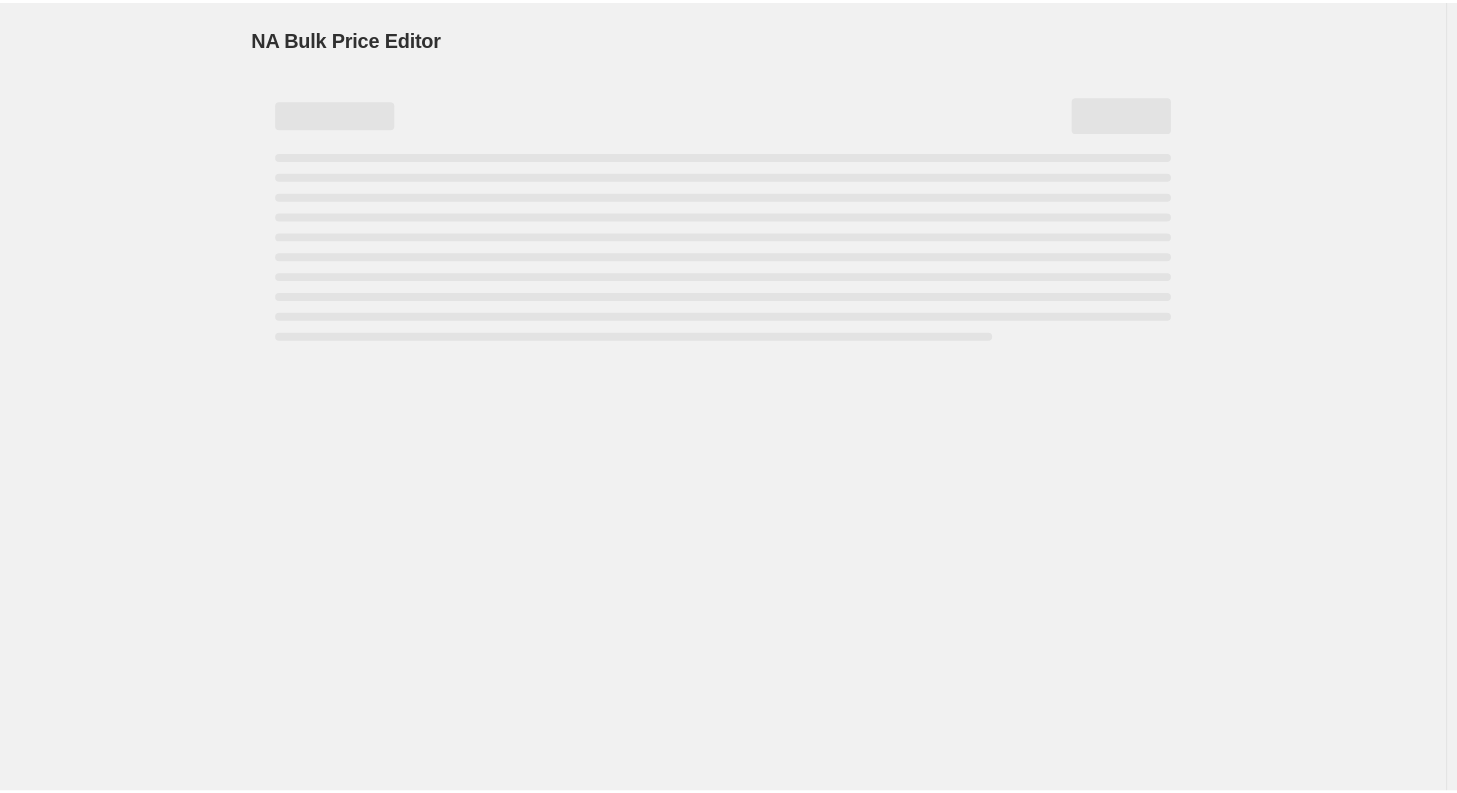 scroll, scrollTop: 0, scrollLeft: 0, axis: both 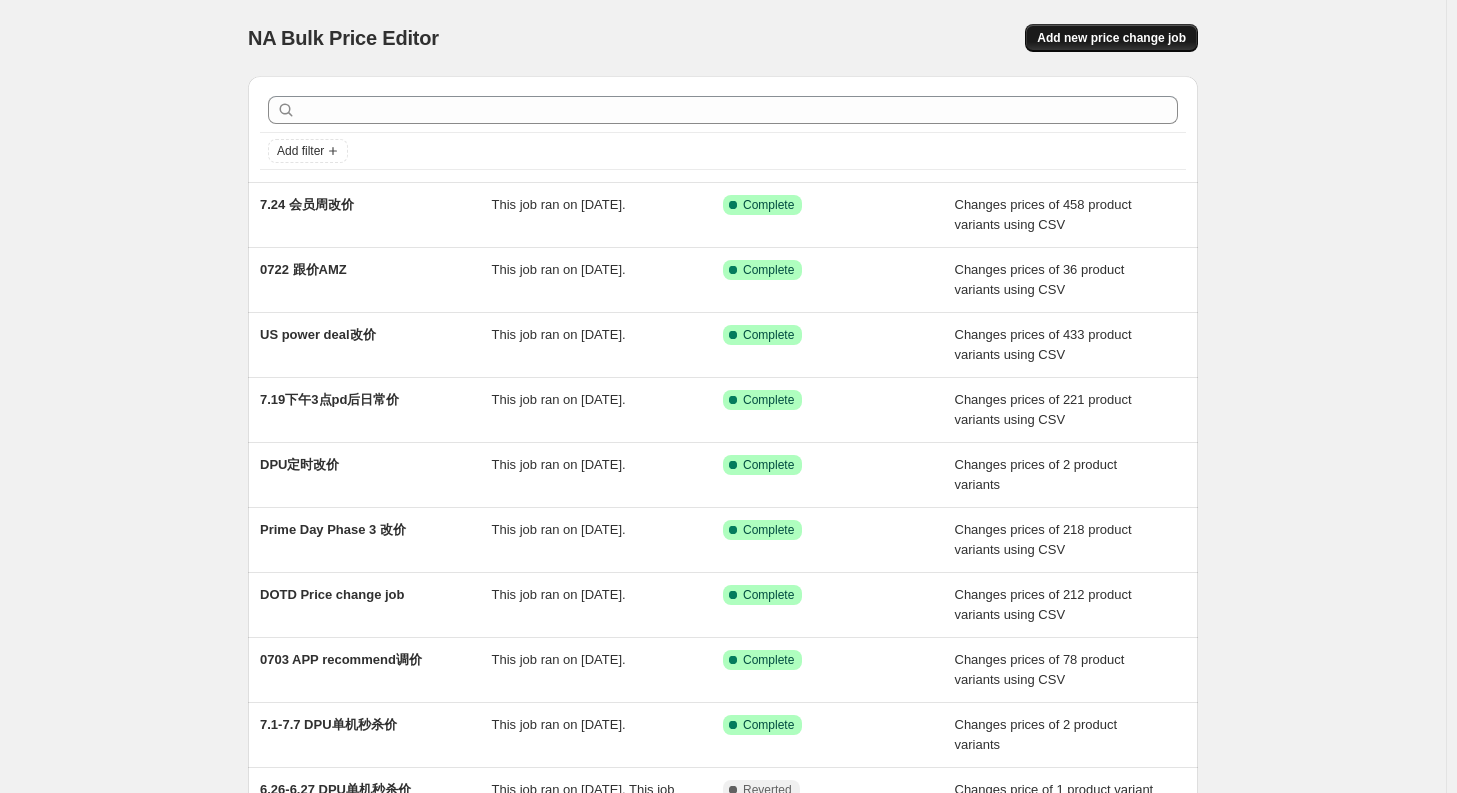 click on "Add new price change job" at bounding box center [1111, 38] 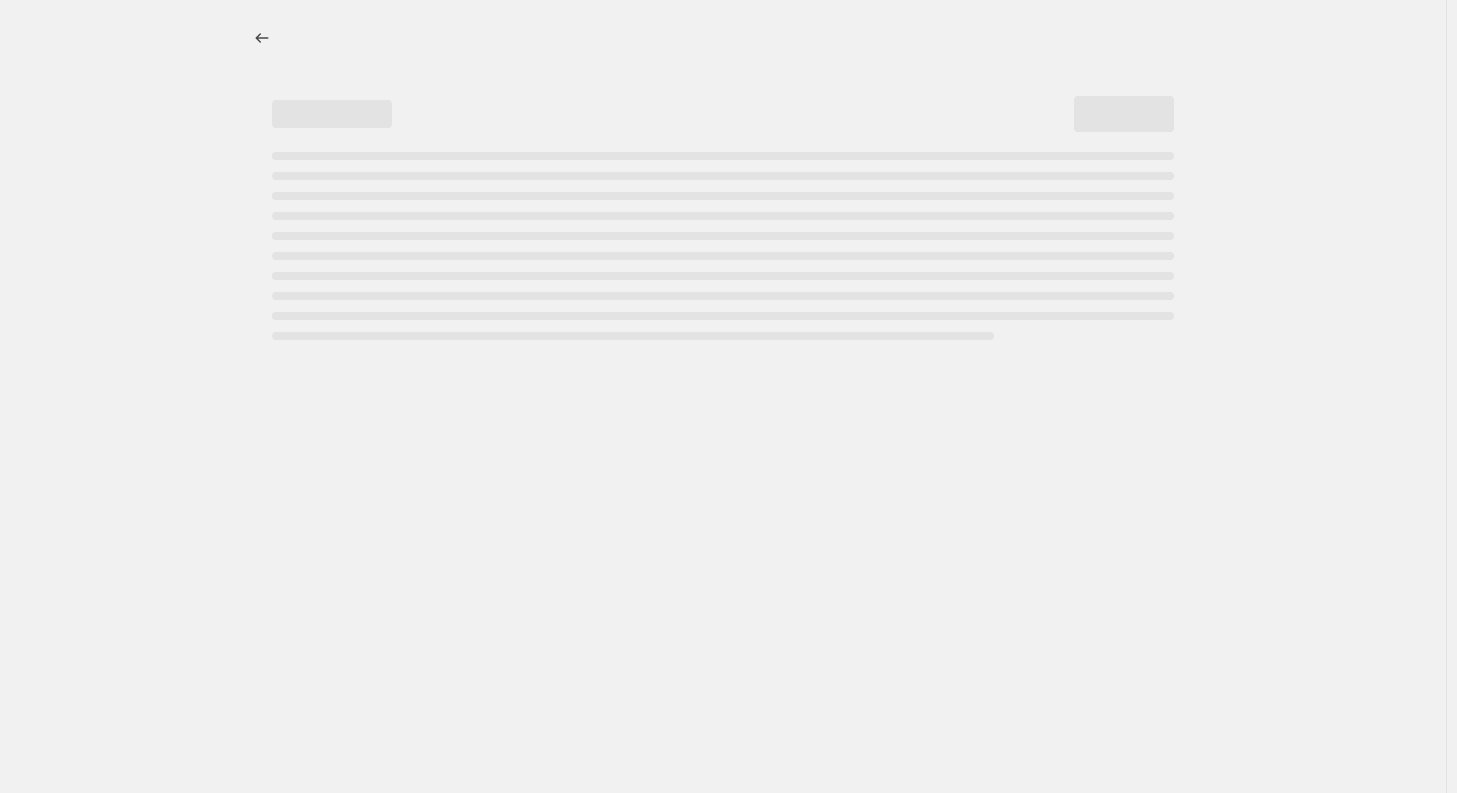select on "percentage" 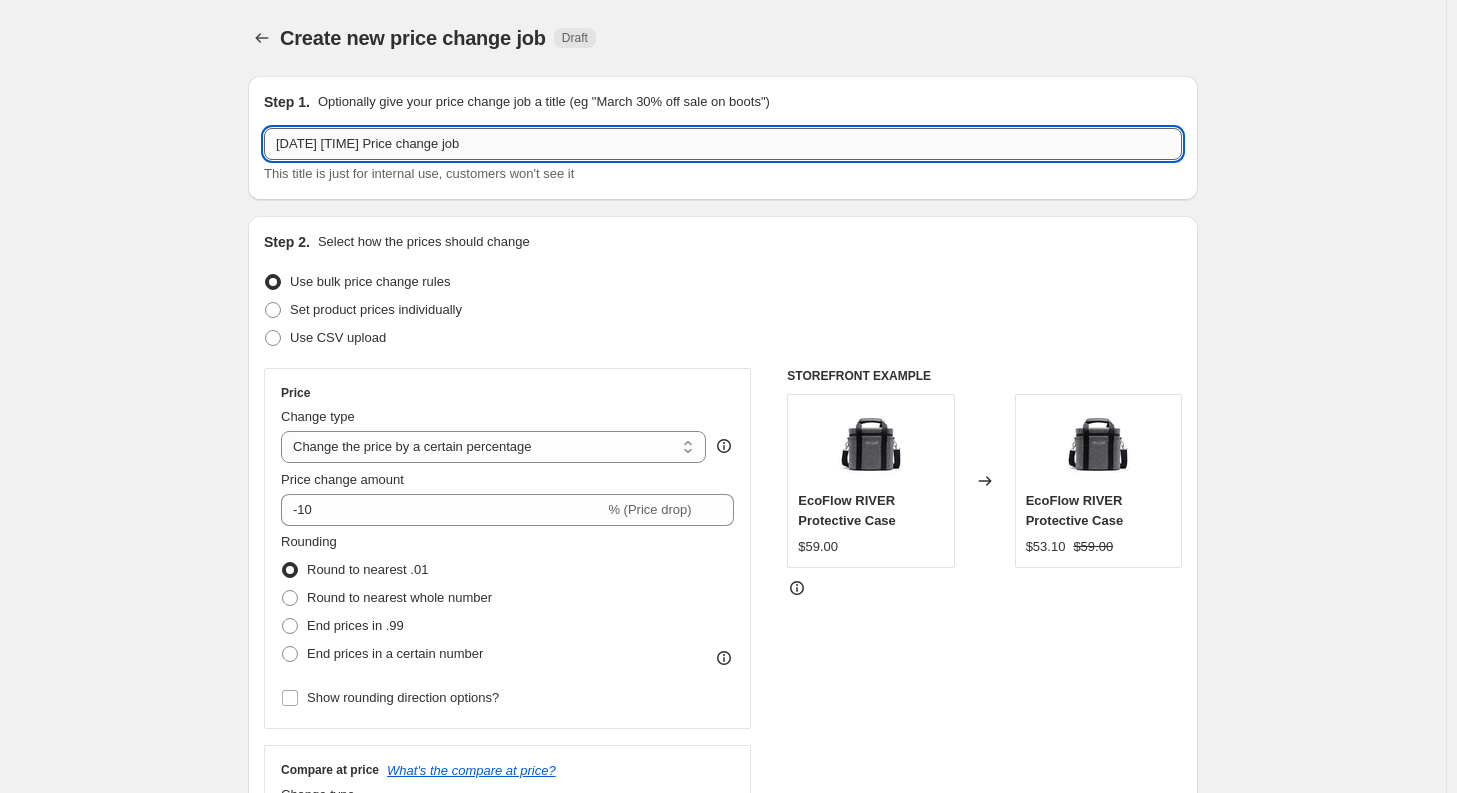click on "[DATE] [TIME] Price change job" at bounding box center (723, 144) 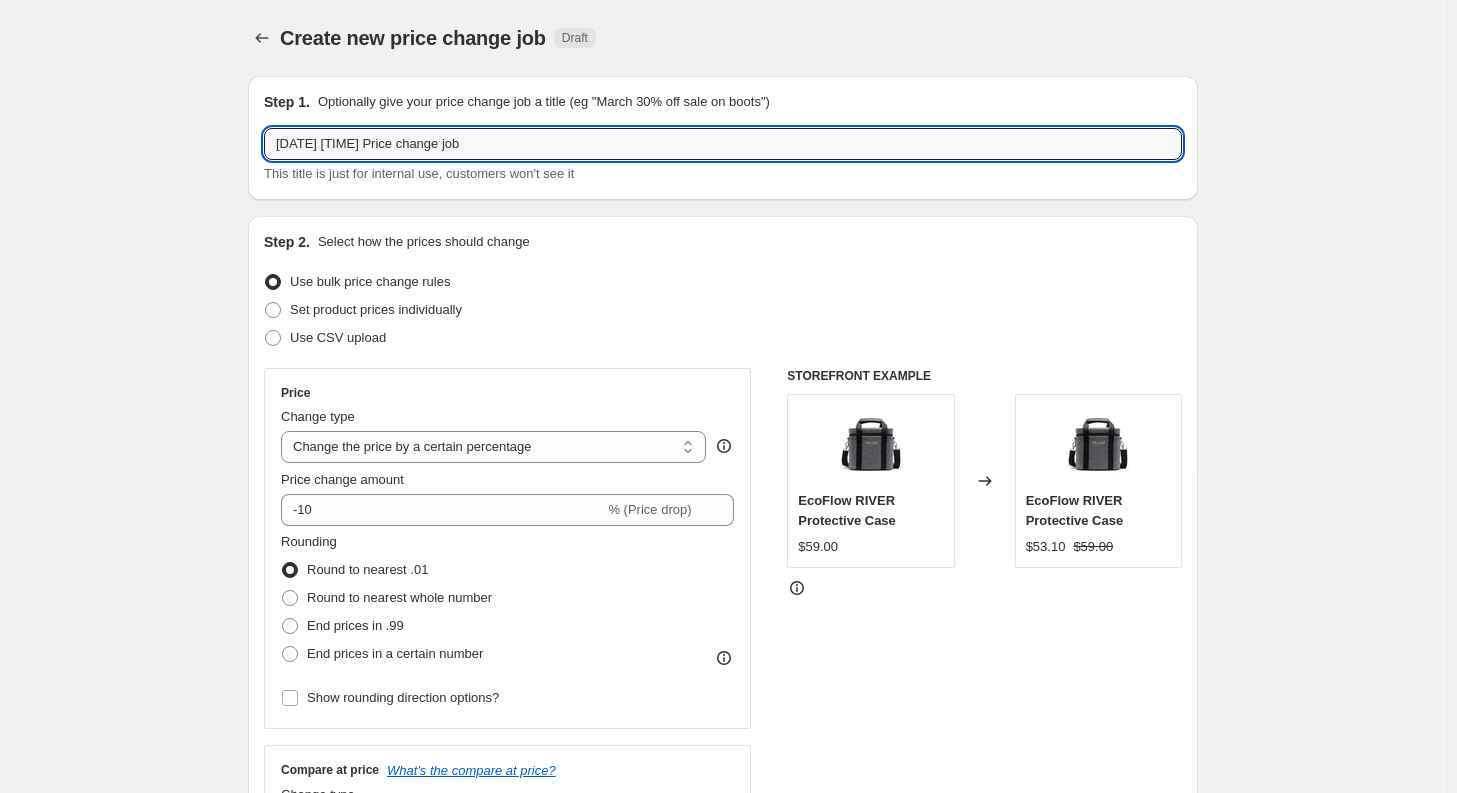 drag, startPoint x: 596, startPoint y: 148, endPoint x: 114, endPoint y: 135, distance: 482.1753 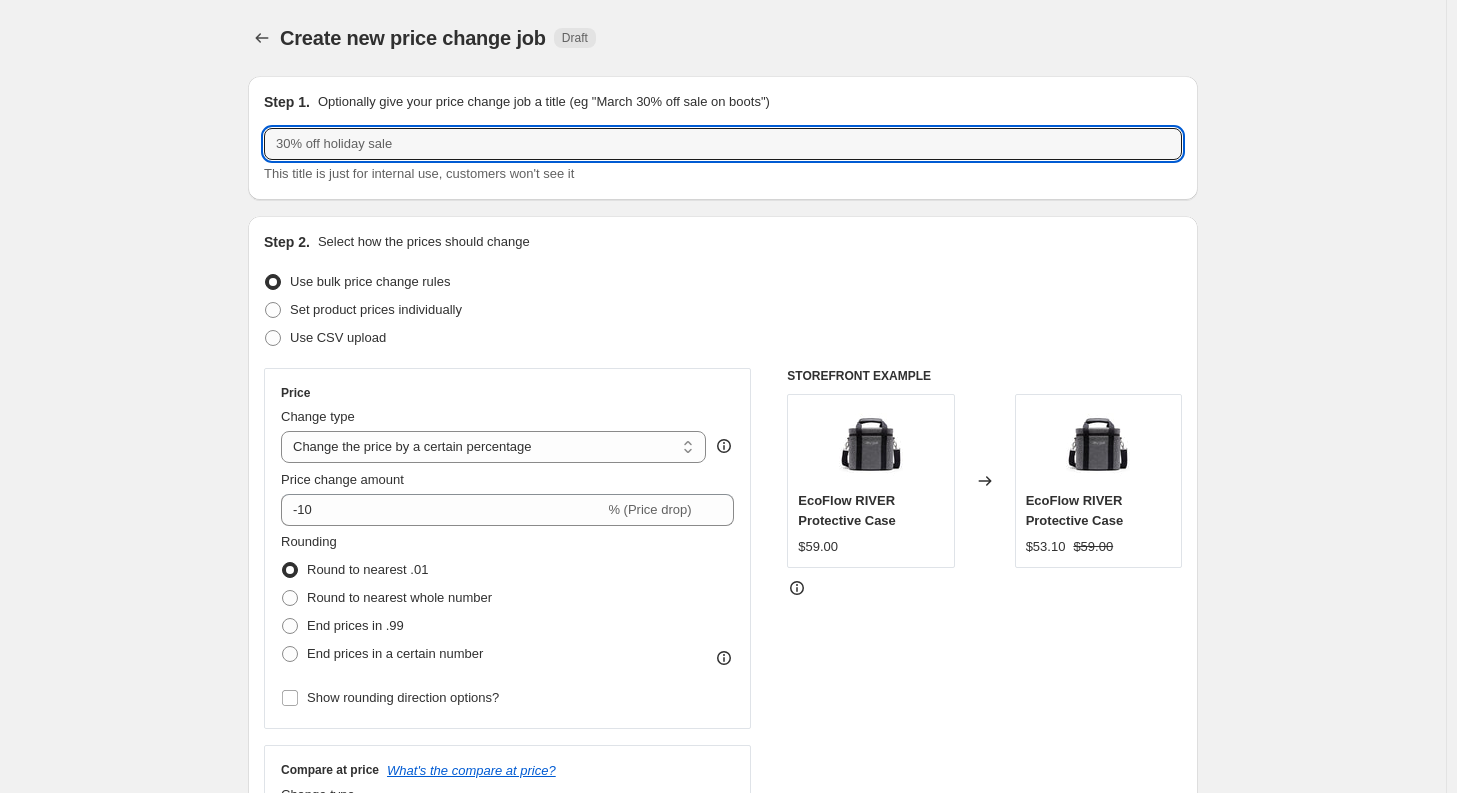 type on "8" 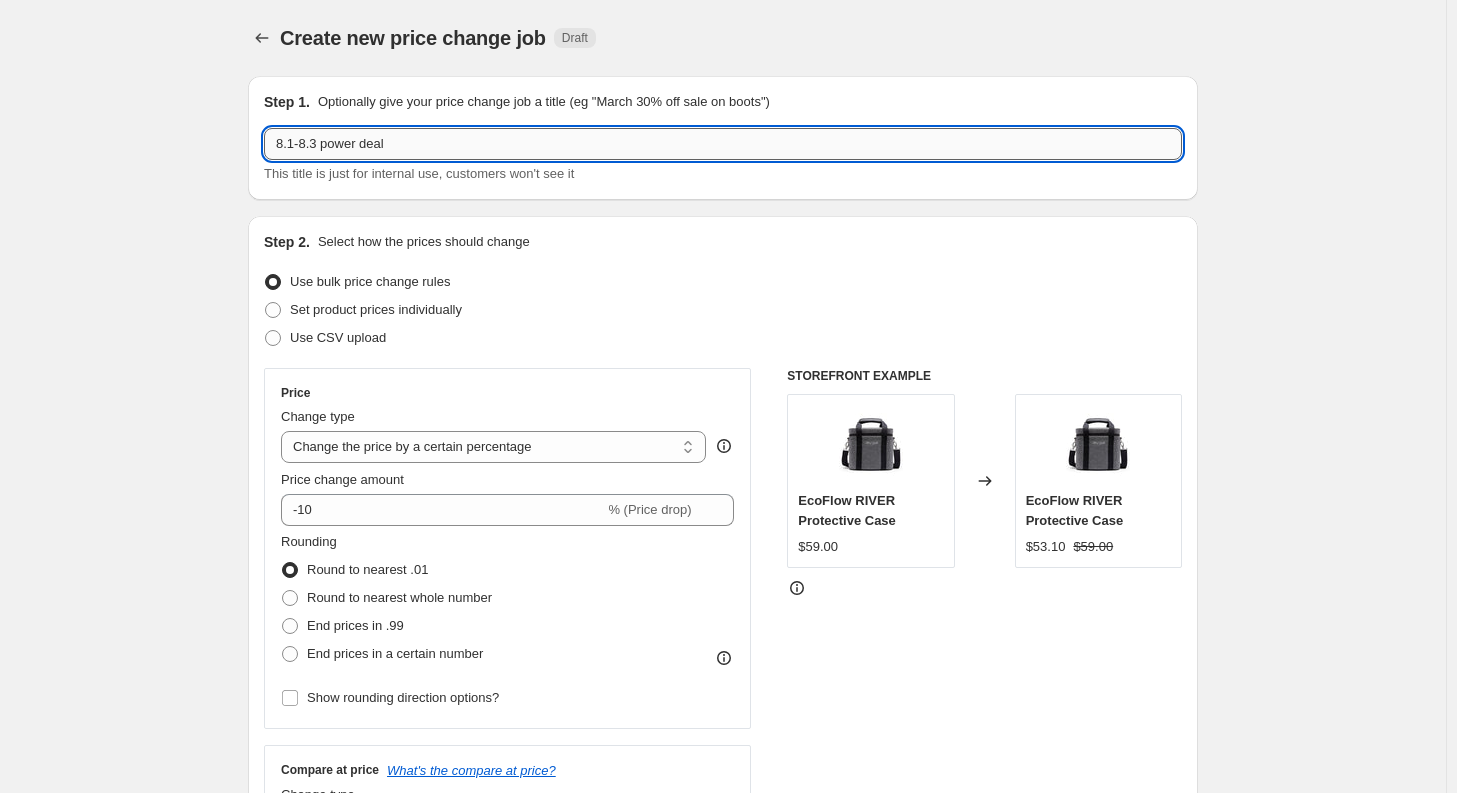 click on "8.1-8.3 power deal" at bounding box center (723, 144) 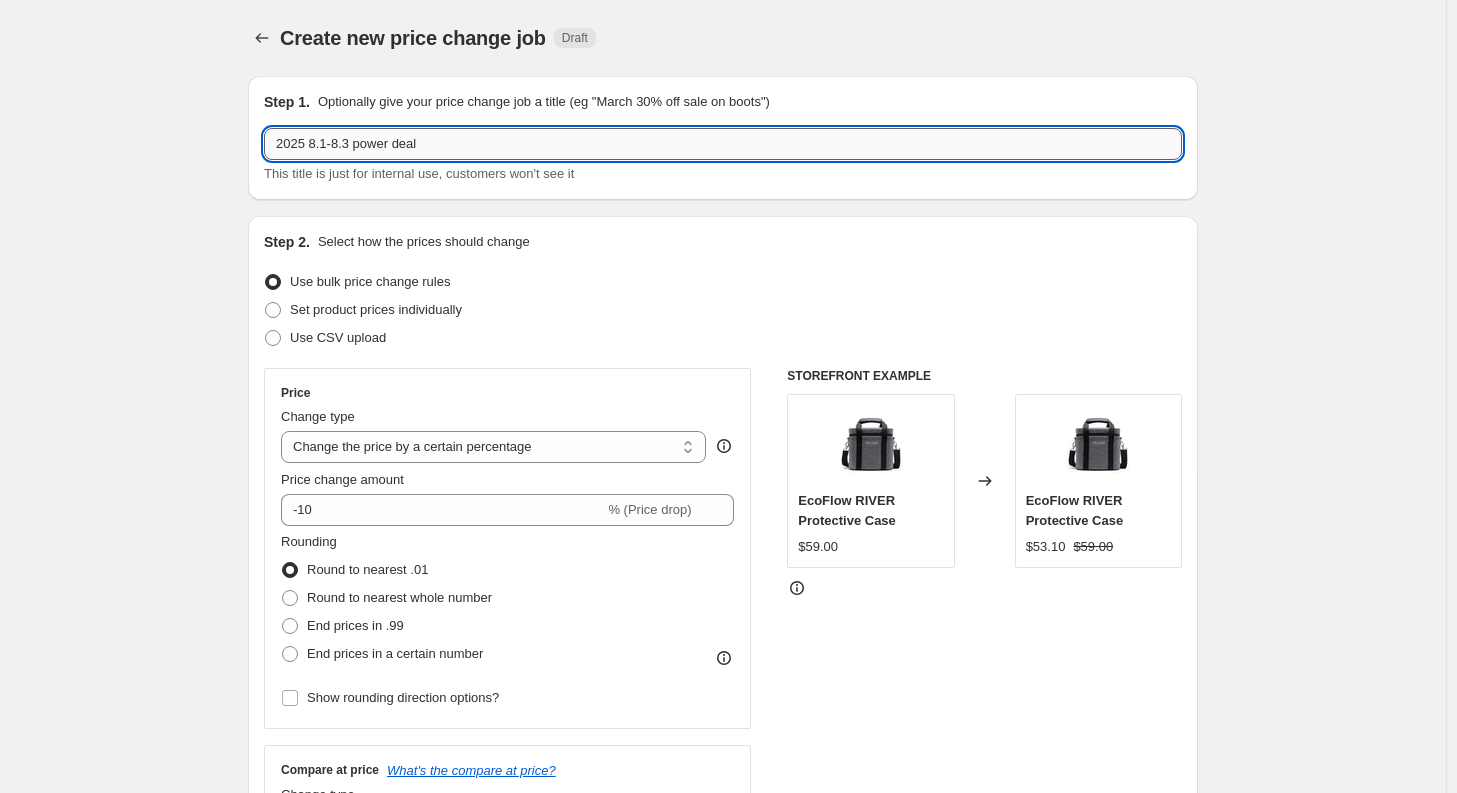 click on "2025 8.1-8.3 power deal" at bounding box center (723, 144) 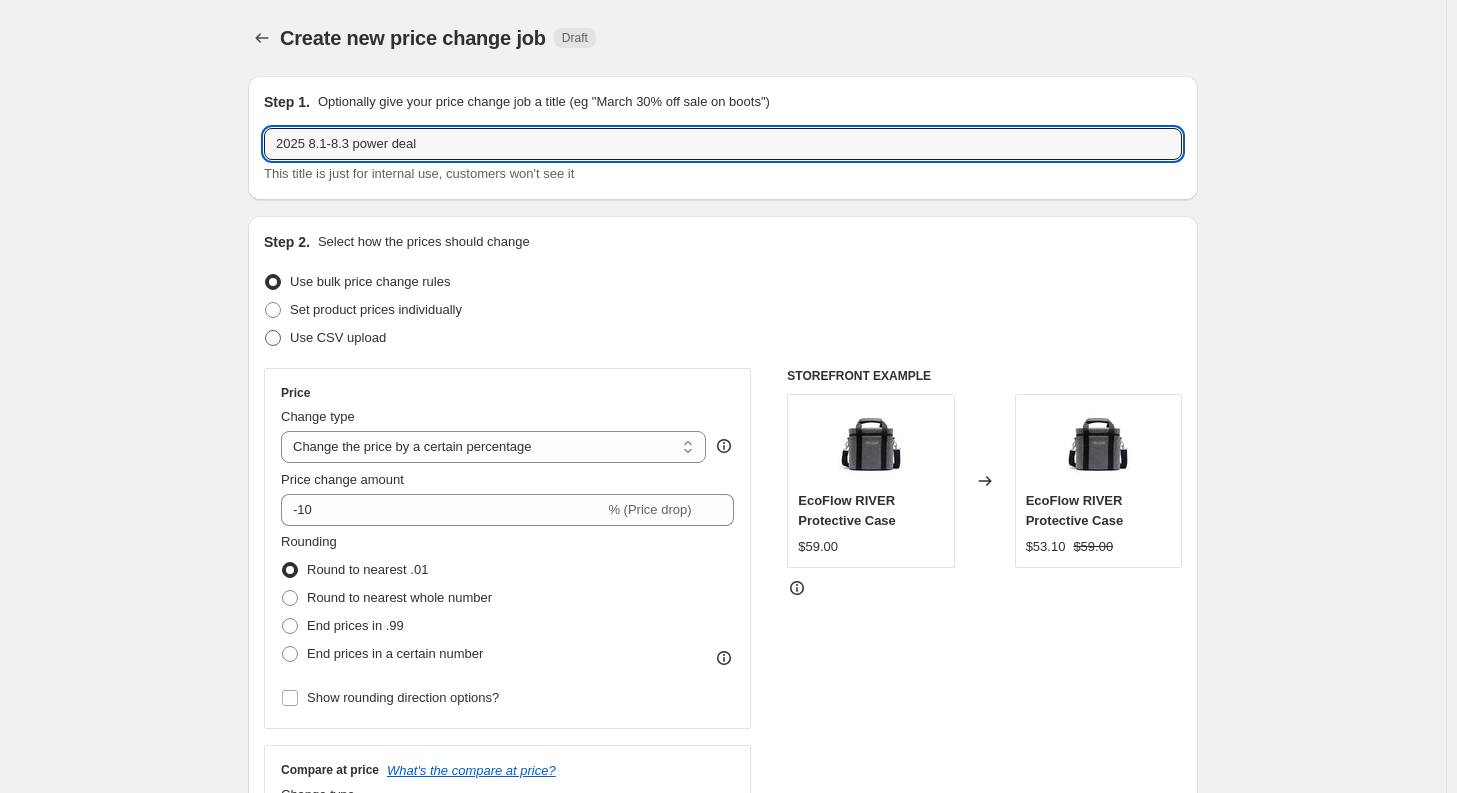 type on "2025 8.1-8.3 power deal" 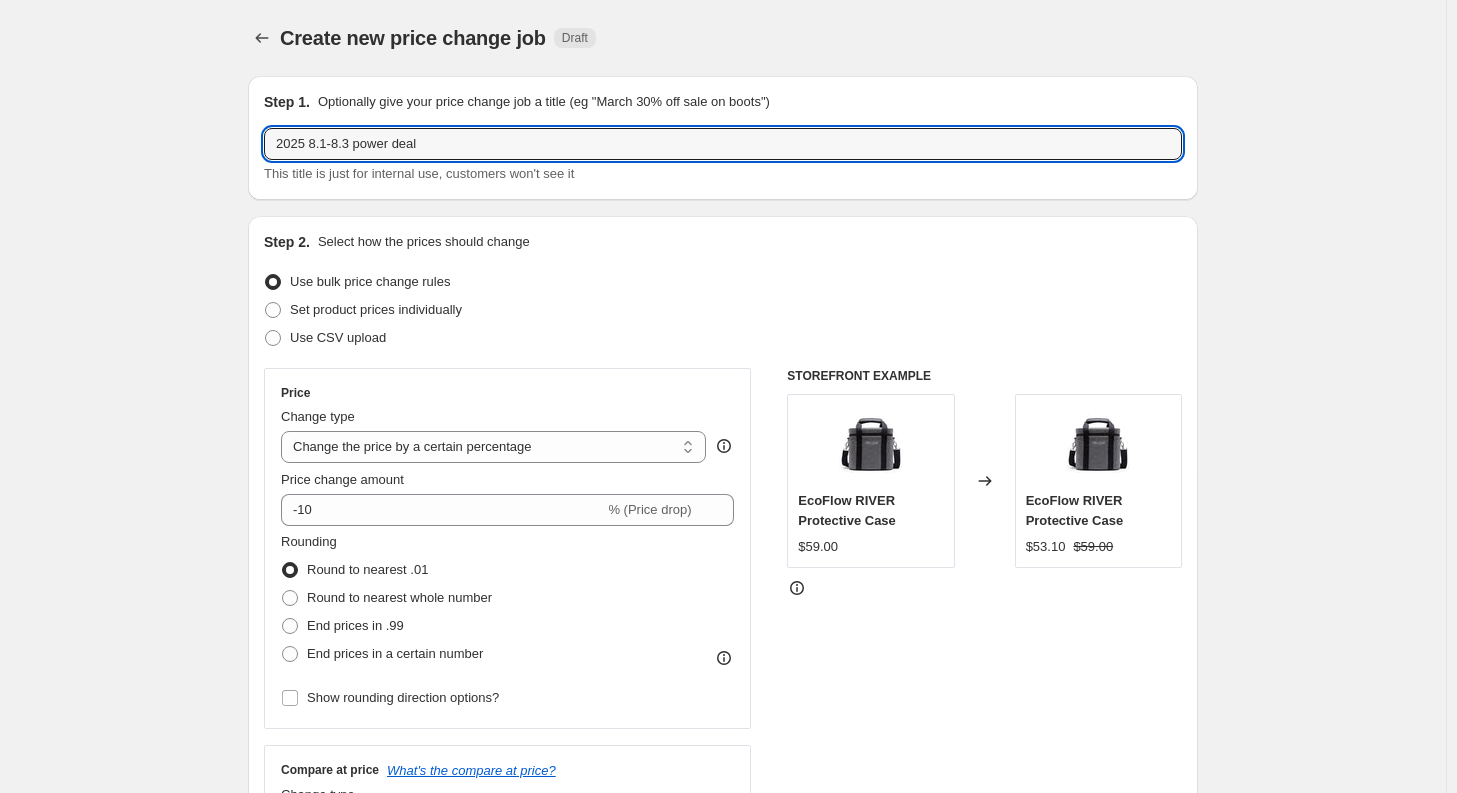 drag, startPoint x: 340, startPoint y: 343, endPoint x: 413, endPoint y: 339, distance: 73.109505 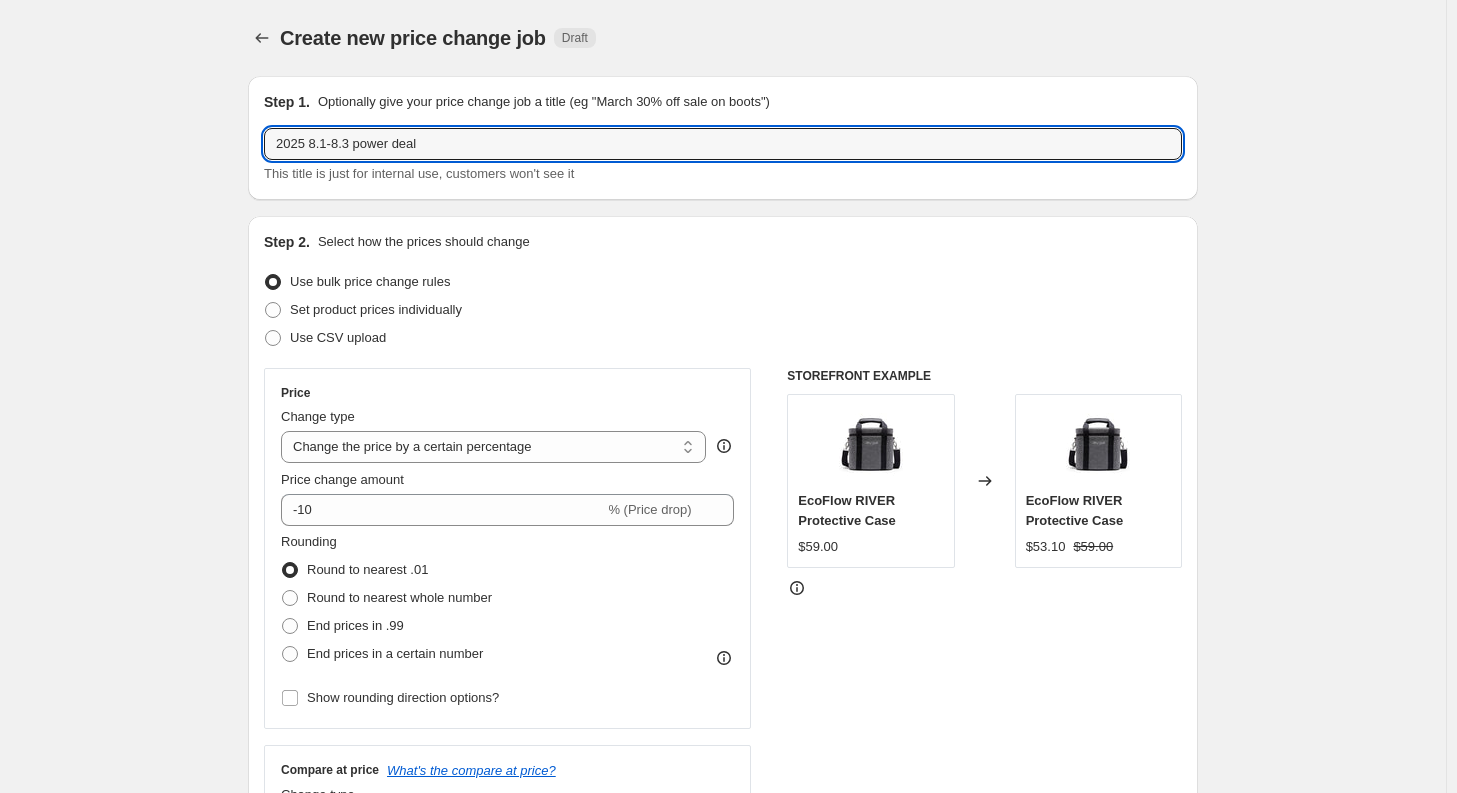 radio on "true" 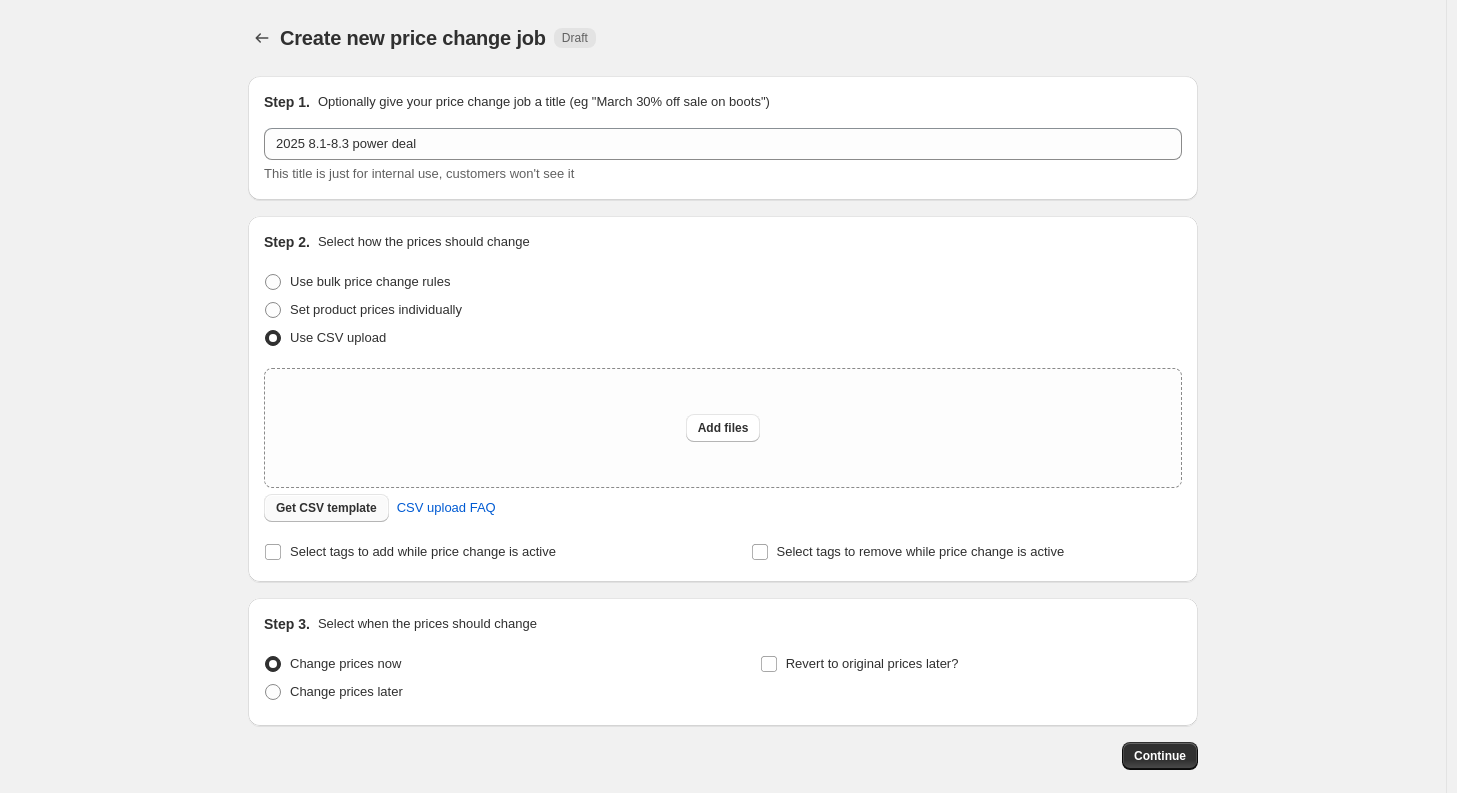 click on "Get CSV template" at bounding box center (326, 508) 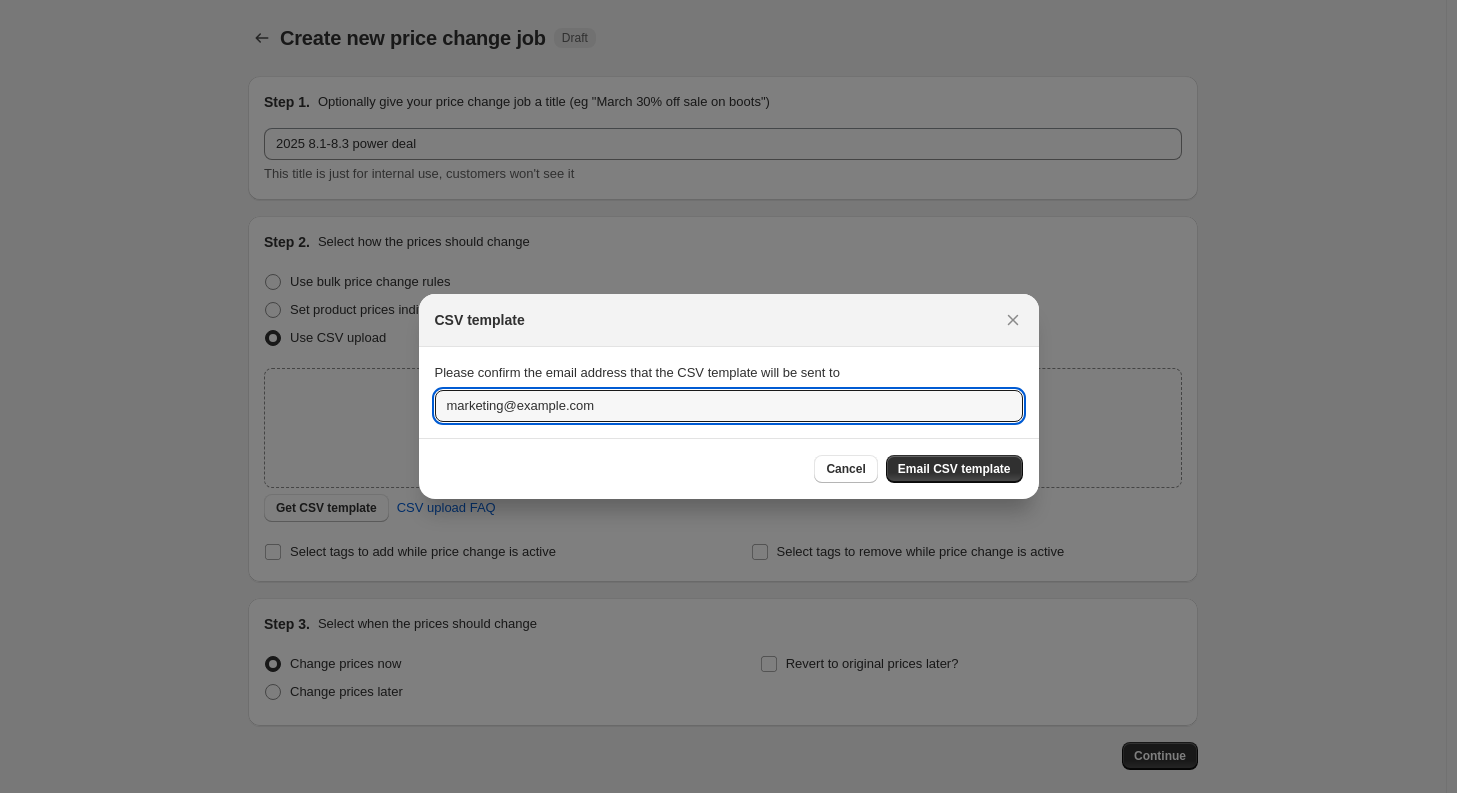 drag, startPoint x: 645, startPoint y: 415, endPoint x: 375, endPoint y: 415, distance: 270 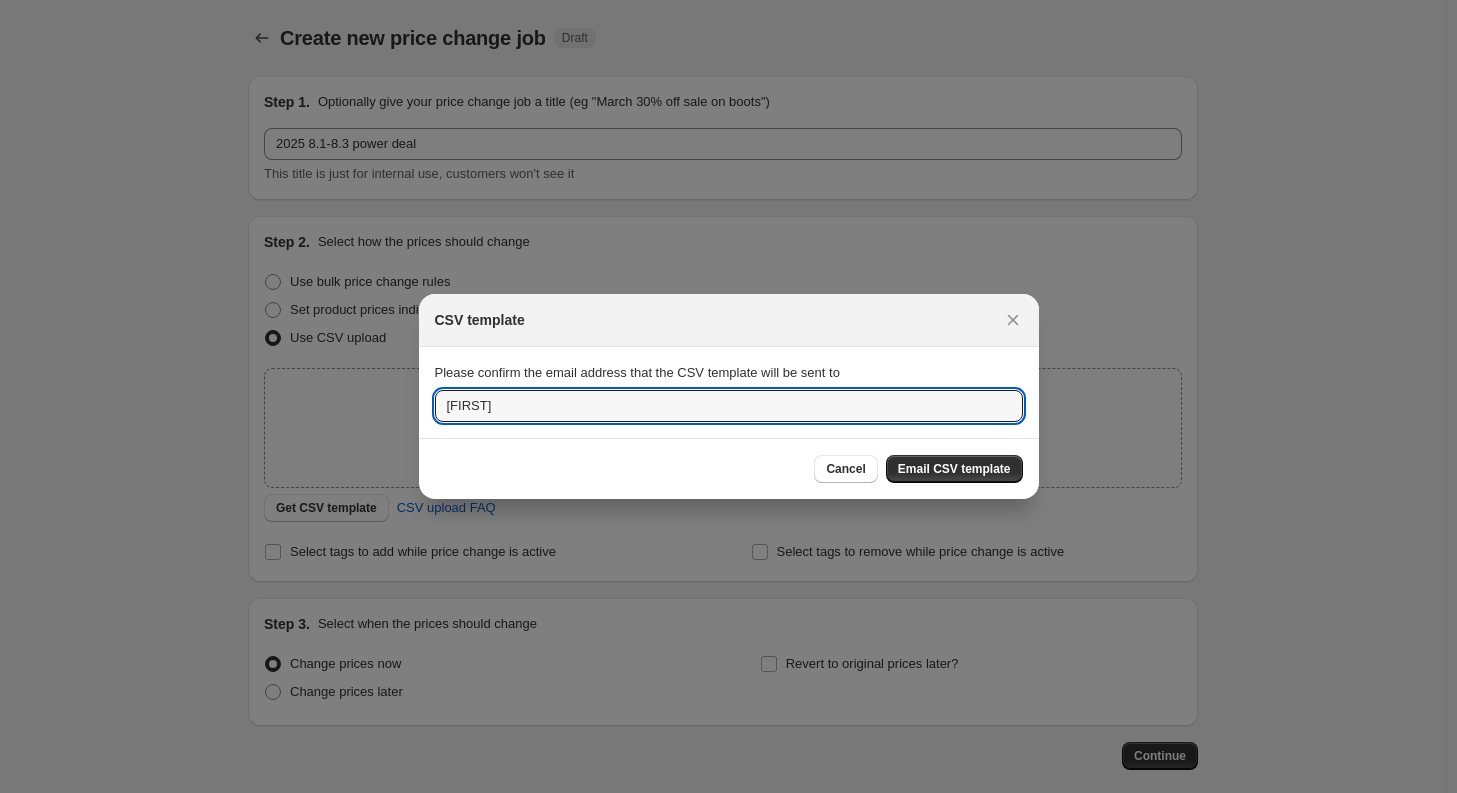 type on "[FIRST].[LAST]@[COMPANY]" 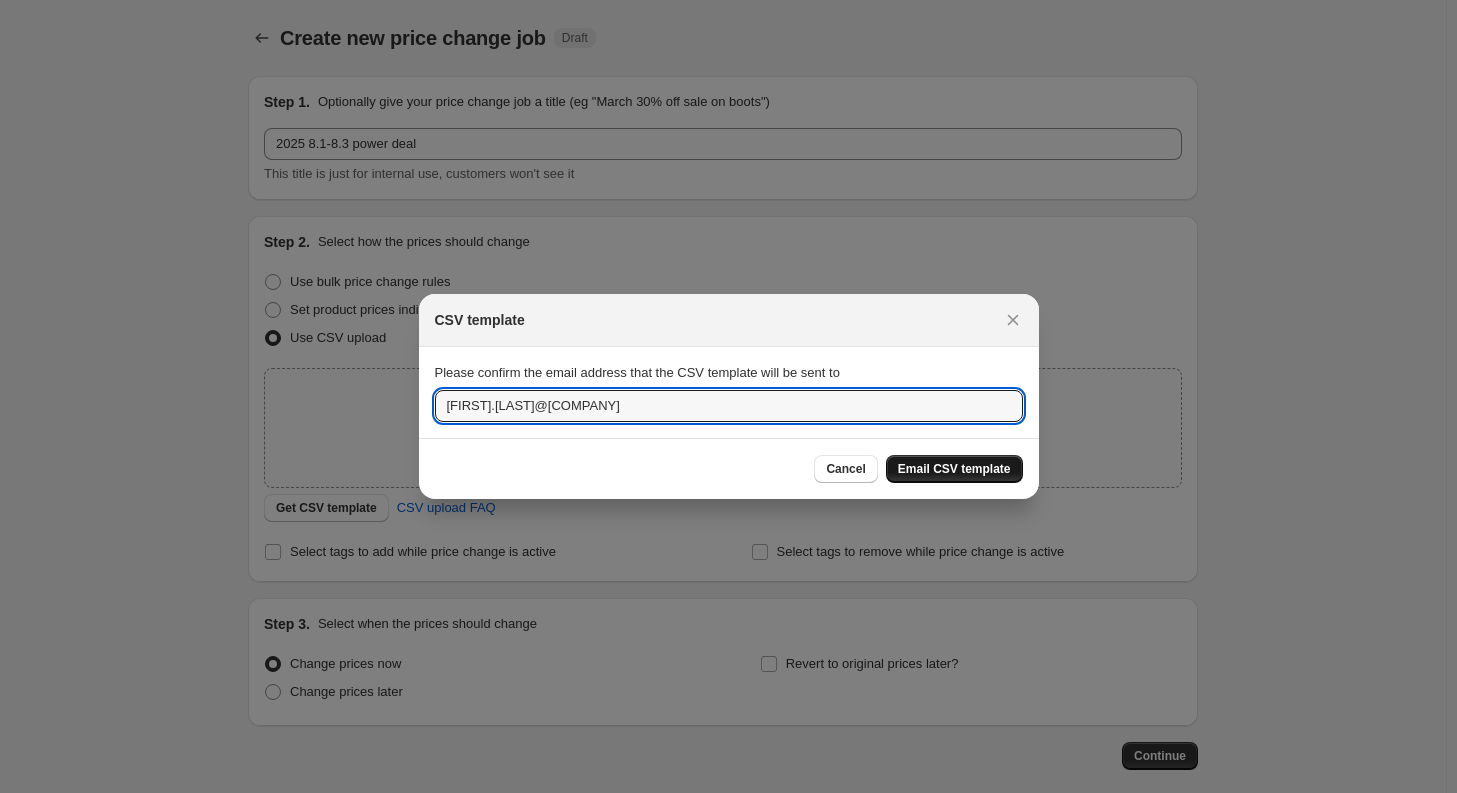 click on "Email CSV template" at bounding box center [954, 469] 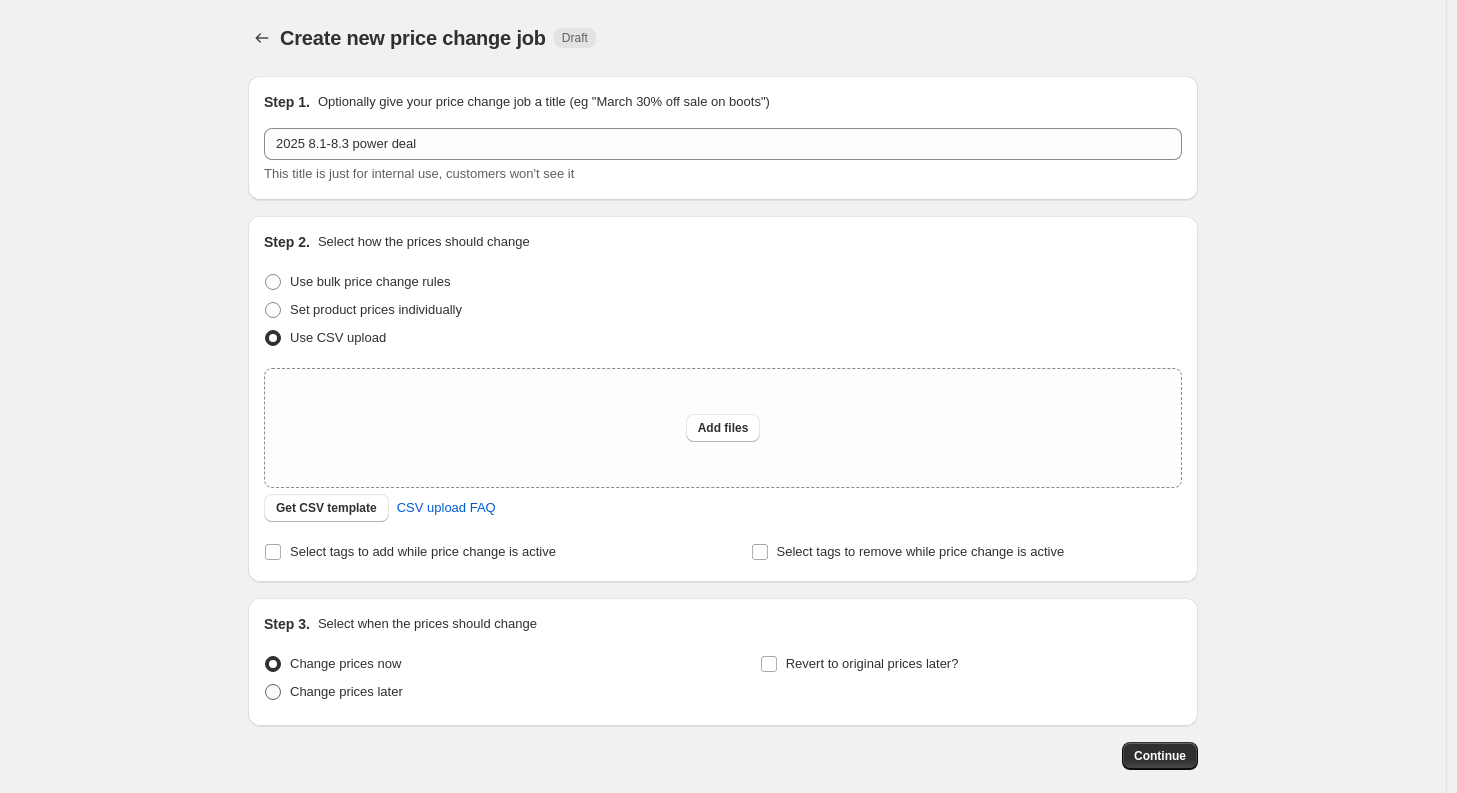 click on "Change prices later" at bounding box center [346, 692] 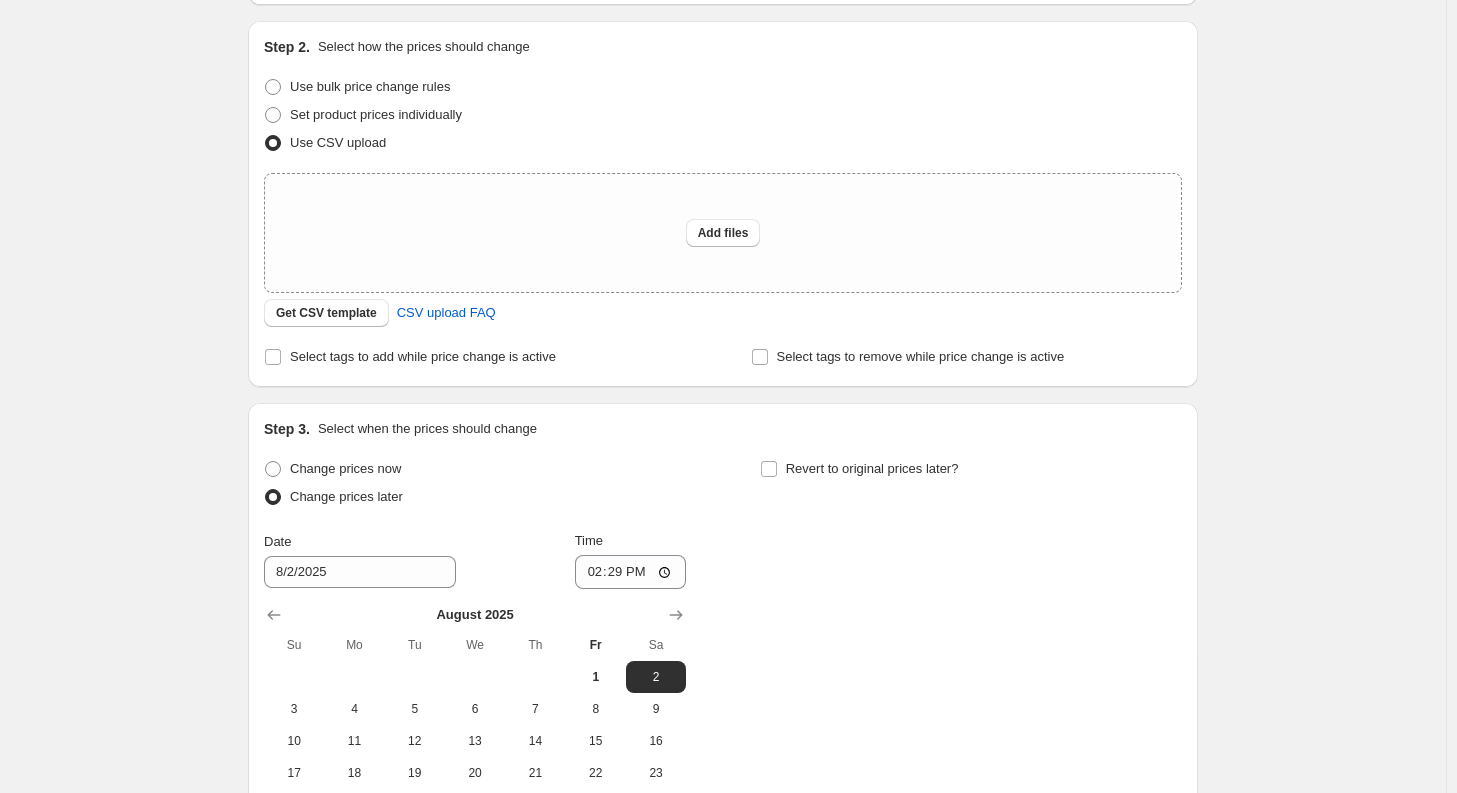 scroll, scrollTop: 200, scrollLeft: 0, axis: vertical 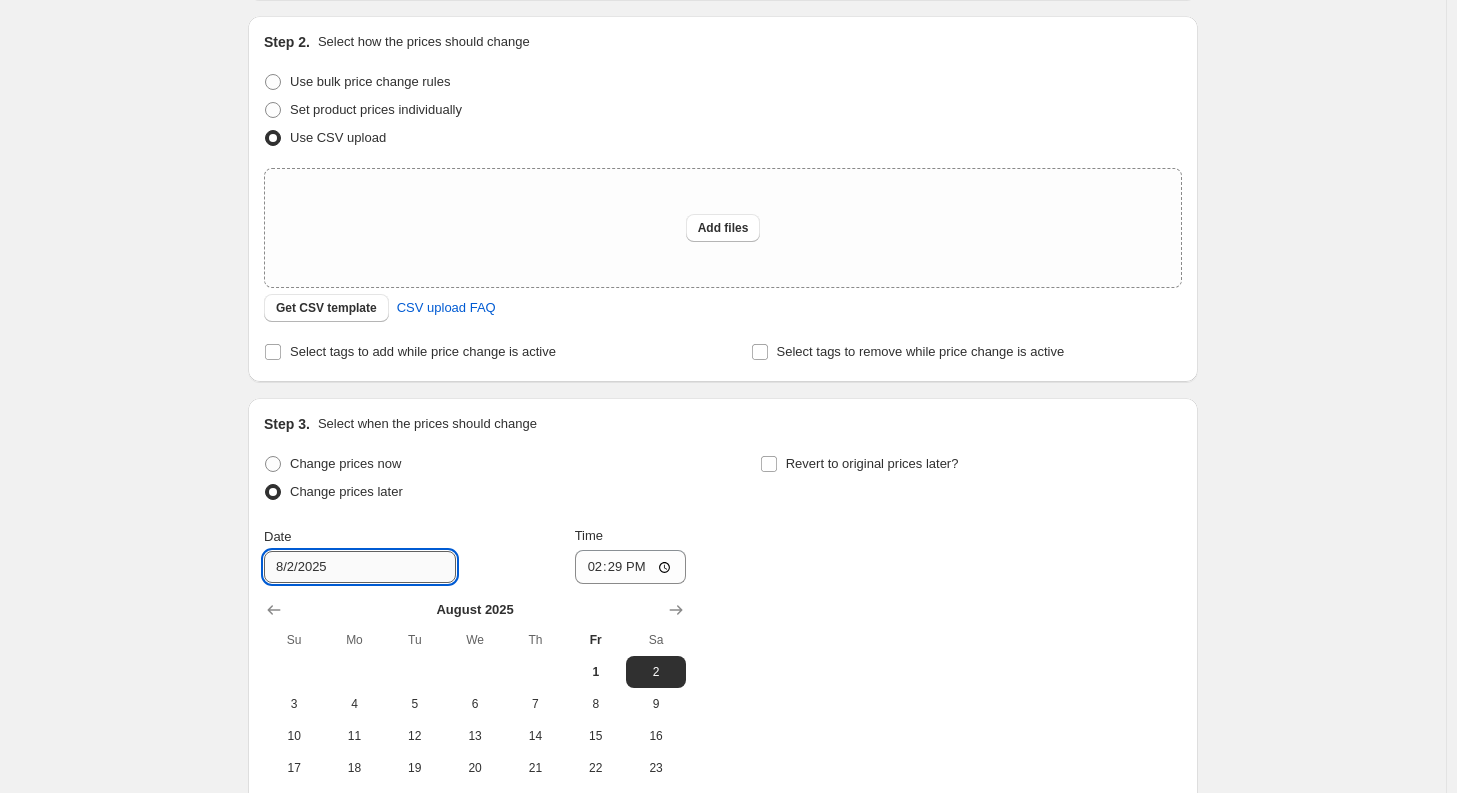 click on "8/2/2025" at bounding box center [360, 567] 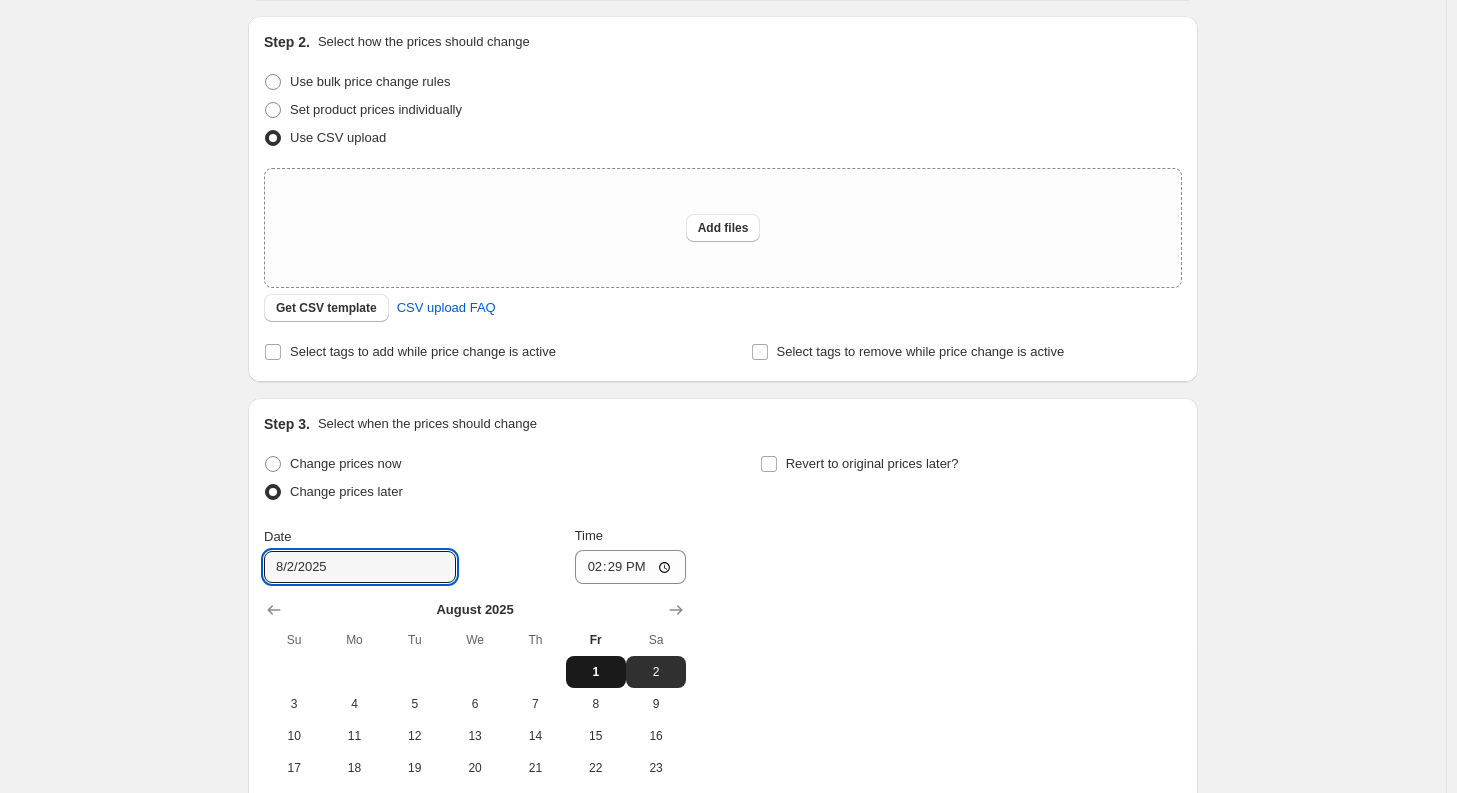 drag, startPoint x: 585, startPoint y: 667, endPoint x: 652, endPoint y: 598, distance: 96.17692 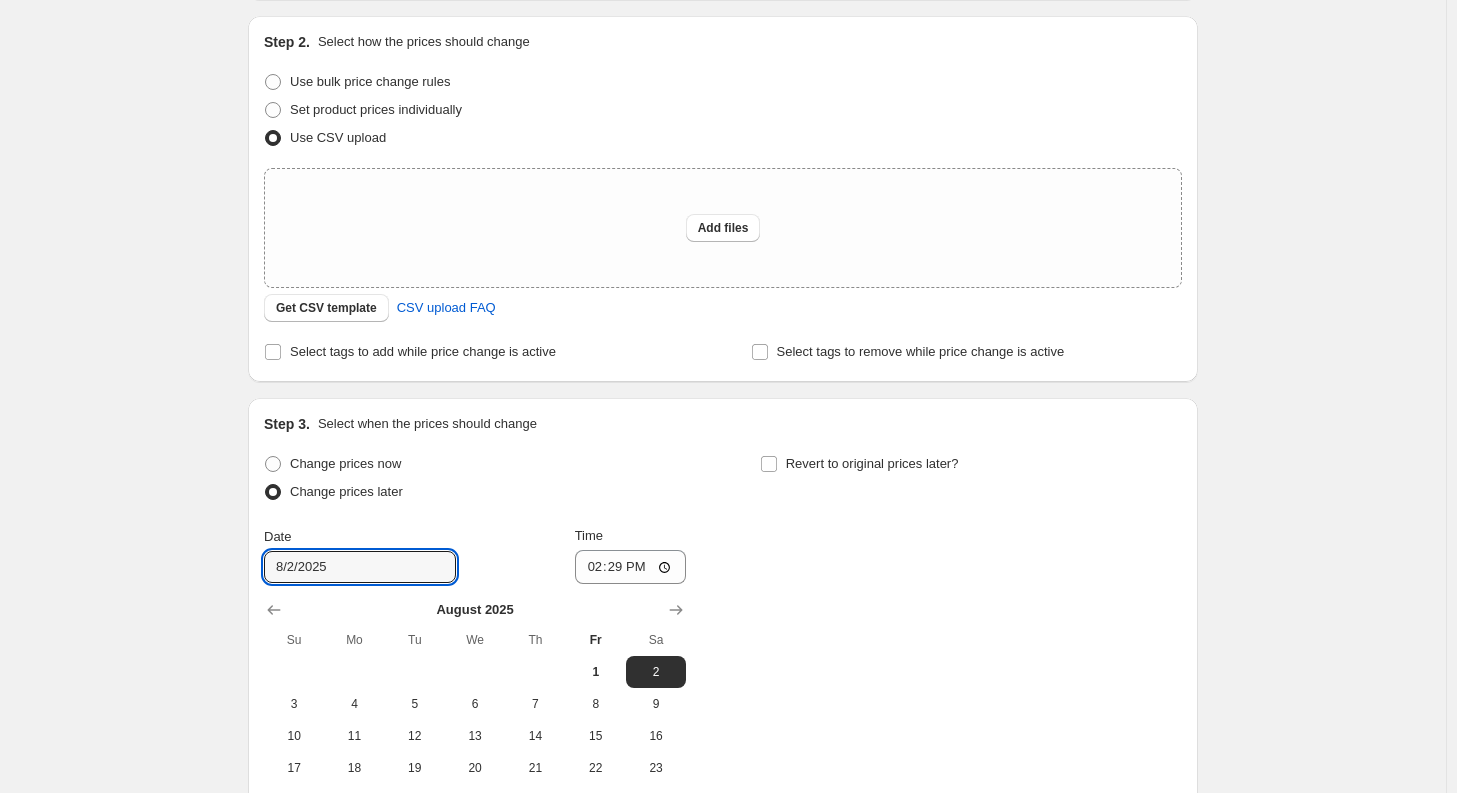 type on "8/1/2025" 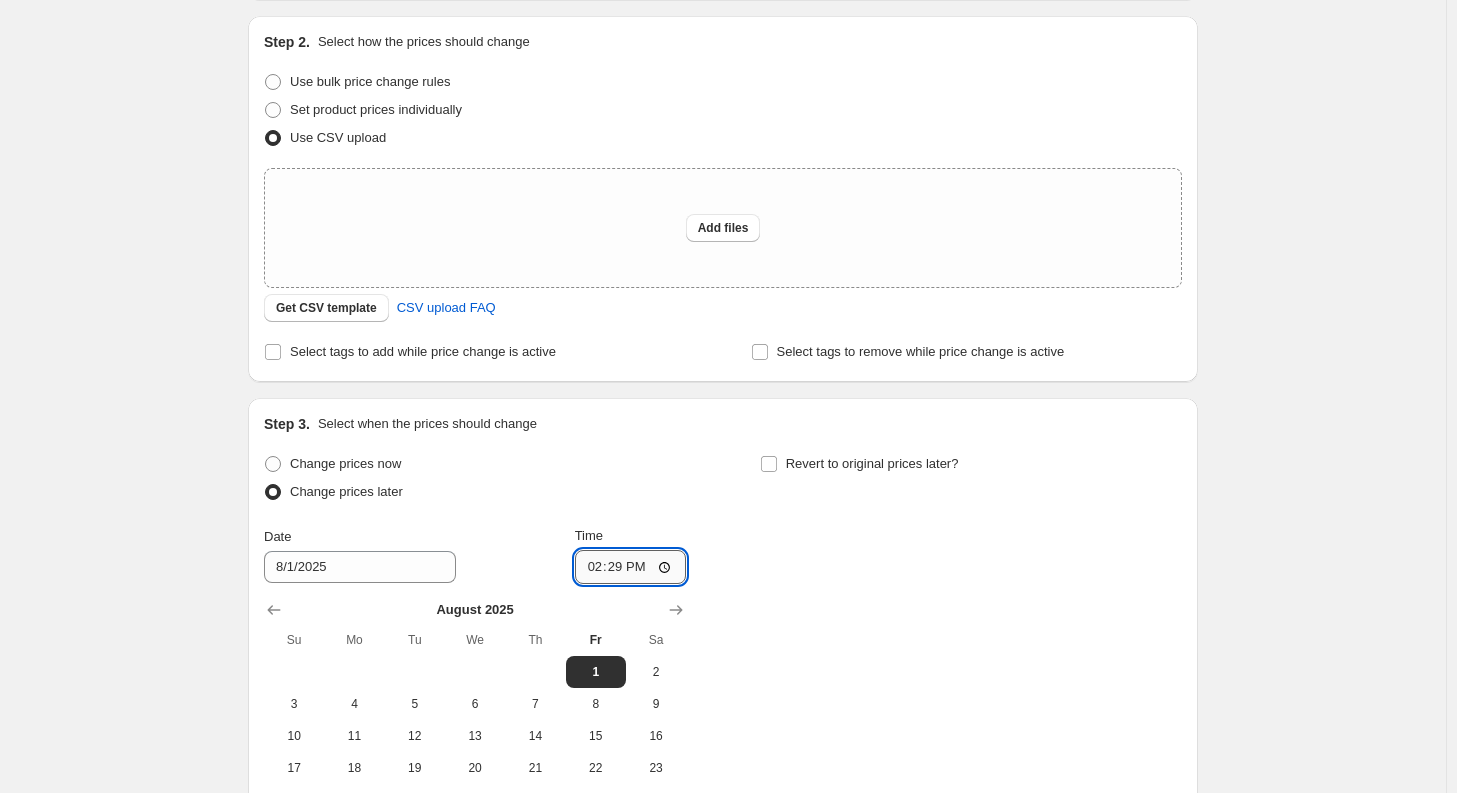 click on "14:29" at bounding box center [631, 567] 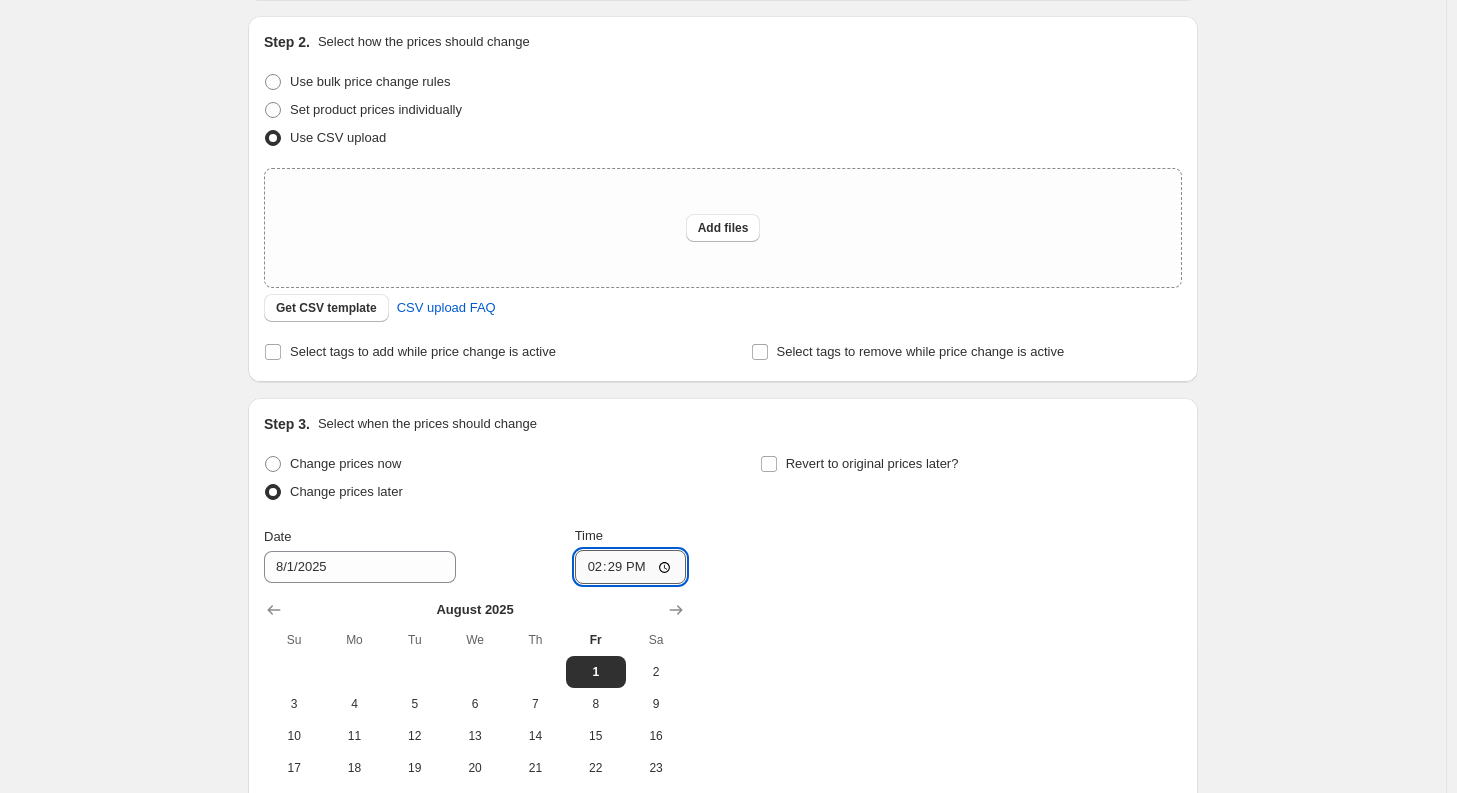 click on "14:29" at bounding box center (631, 567) 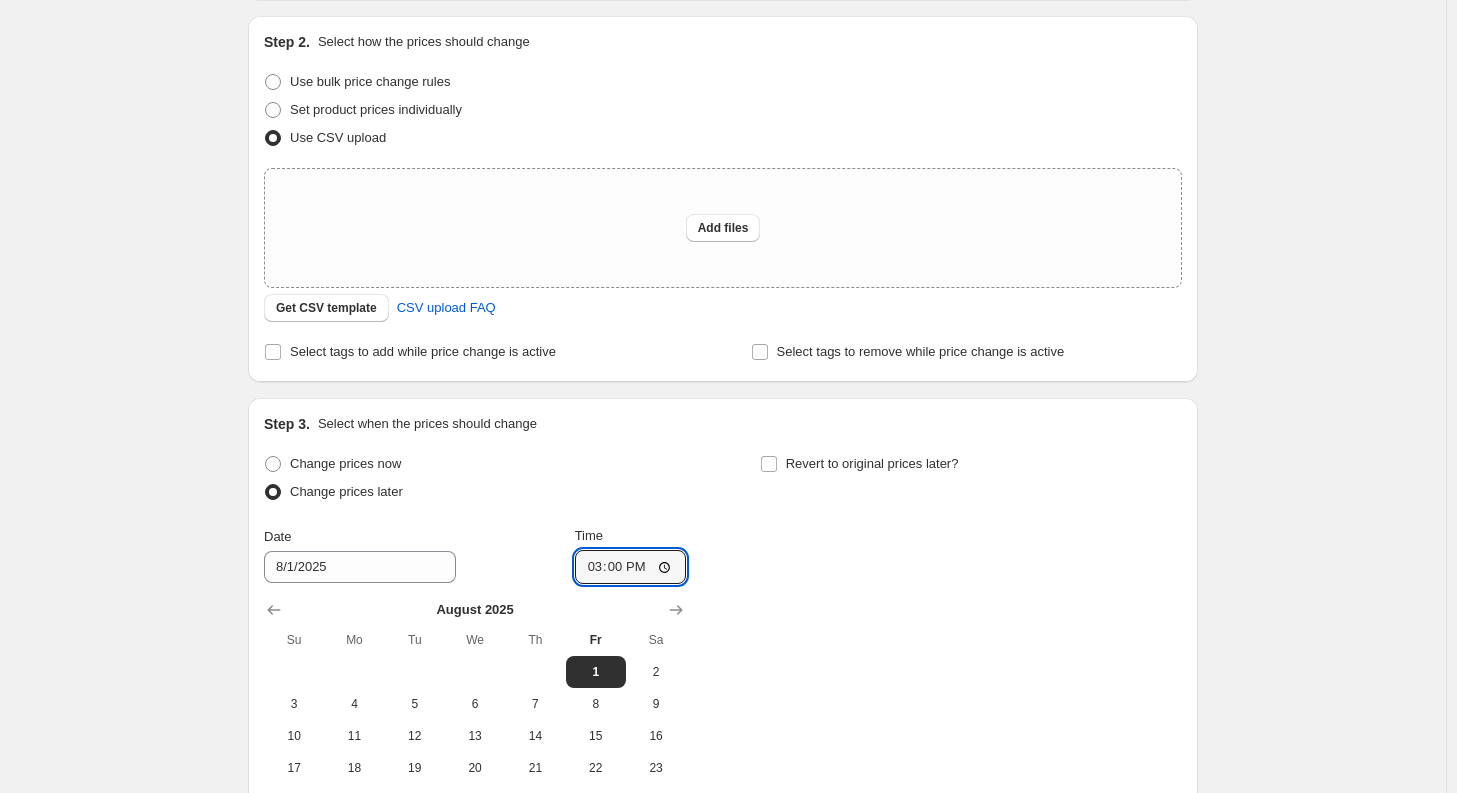 type on "15:00" 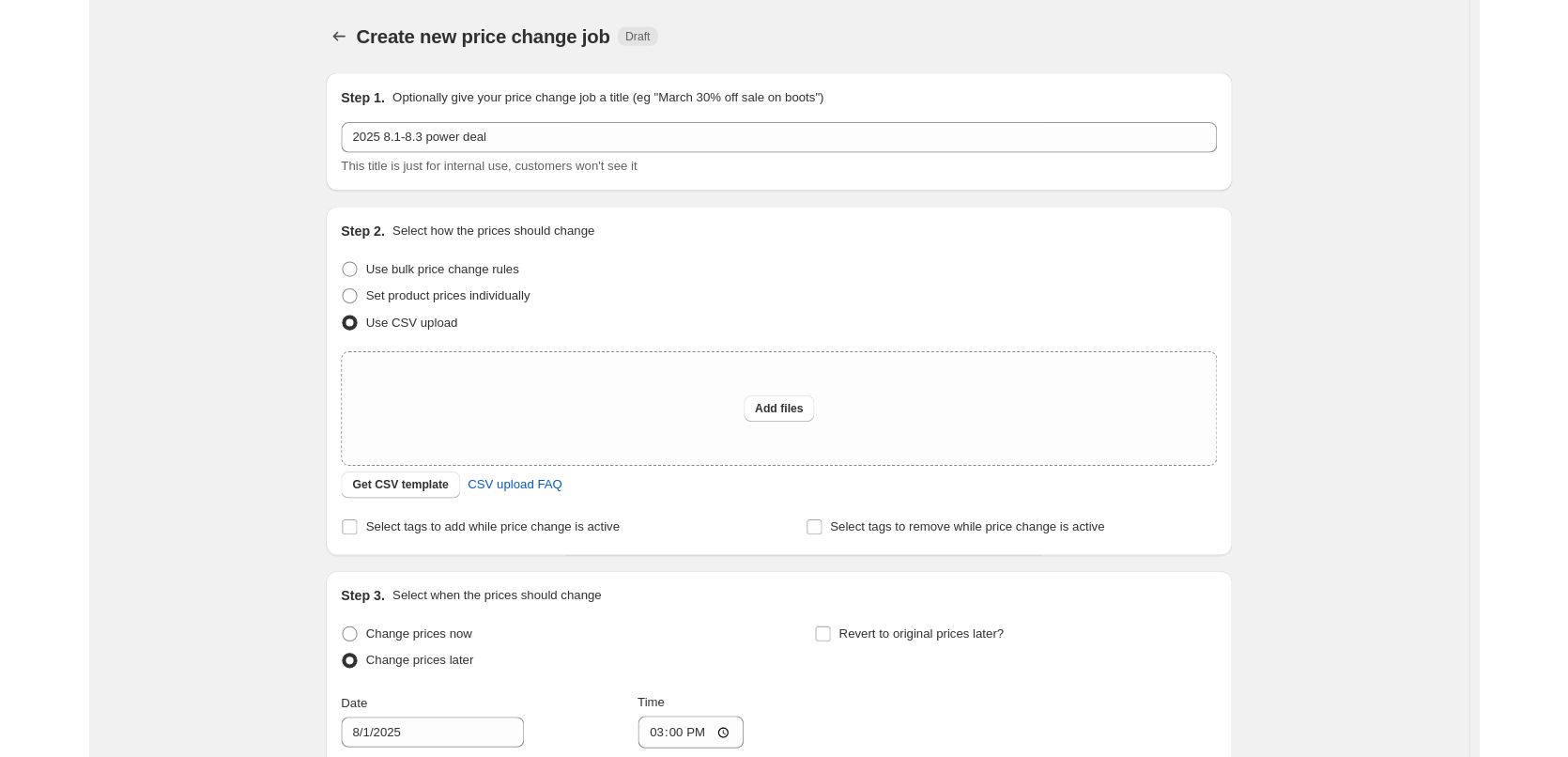 scroll, scrollTop: 0, scrollLeft: 0, axis: both 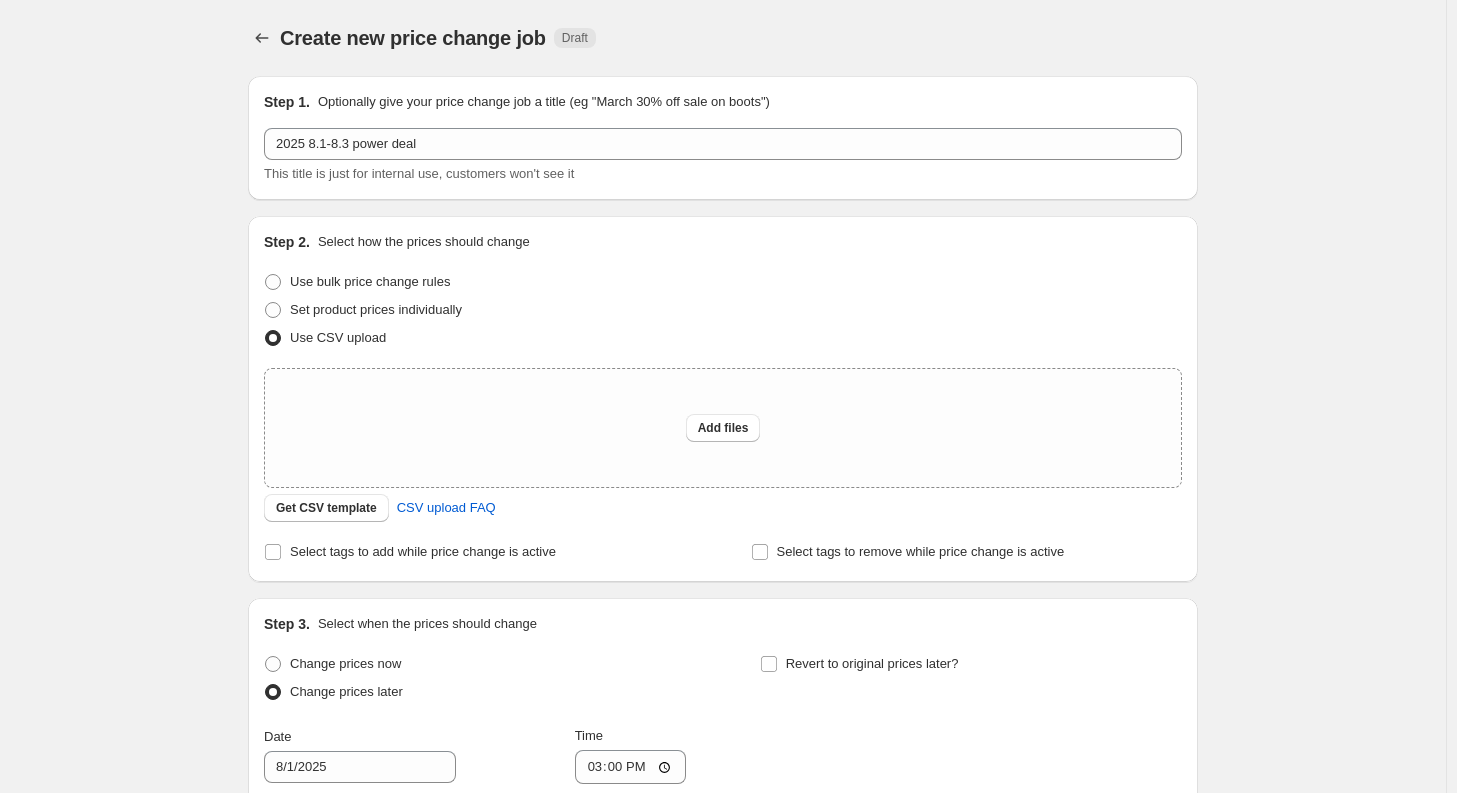 click on "Create new price change job. This page is ready Create new price change job Draft Step 1. Optionally give your price change job a title (eg "March 30% off sale on boots") [DATE] [TEXT] This title is just for internal use, customers won't see it Step 2. Select how the prices should change Use bulk price change rules Set product prices individually Use CSV upload Upload files Add files Get CSV template CSV upload FAQ Select tags to add while price change is active Select tags to remove while price change is active Step 3. Select when the prices should change Change prices now Change prices later Date [DATE] Time [TIME] August   2025 Su Mo Tu We Th Fr Sa 1 2 3 4 5 6 7 8 9 10 11 12 13 14 15 16 17 18 19 20 21 22 23 24 25 26 27 28 29 30 31 Revert to original prices later? Dates and times shown above use   Asia/Shanghai   as the timezone, where the current time is   [TIME] Continue Need help? Read the   FAQ   or email support at   support+ID@northern-apps.com" at bounding box center (723, 633) 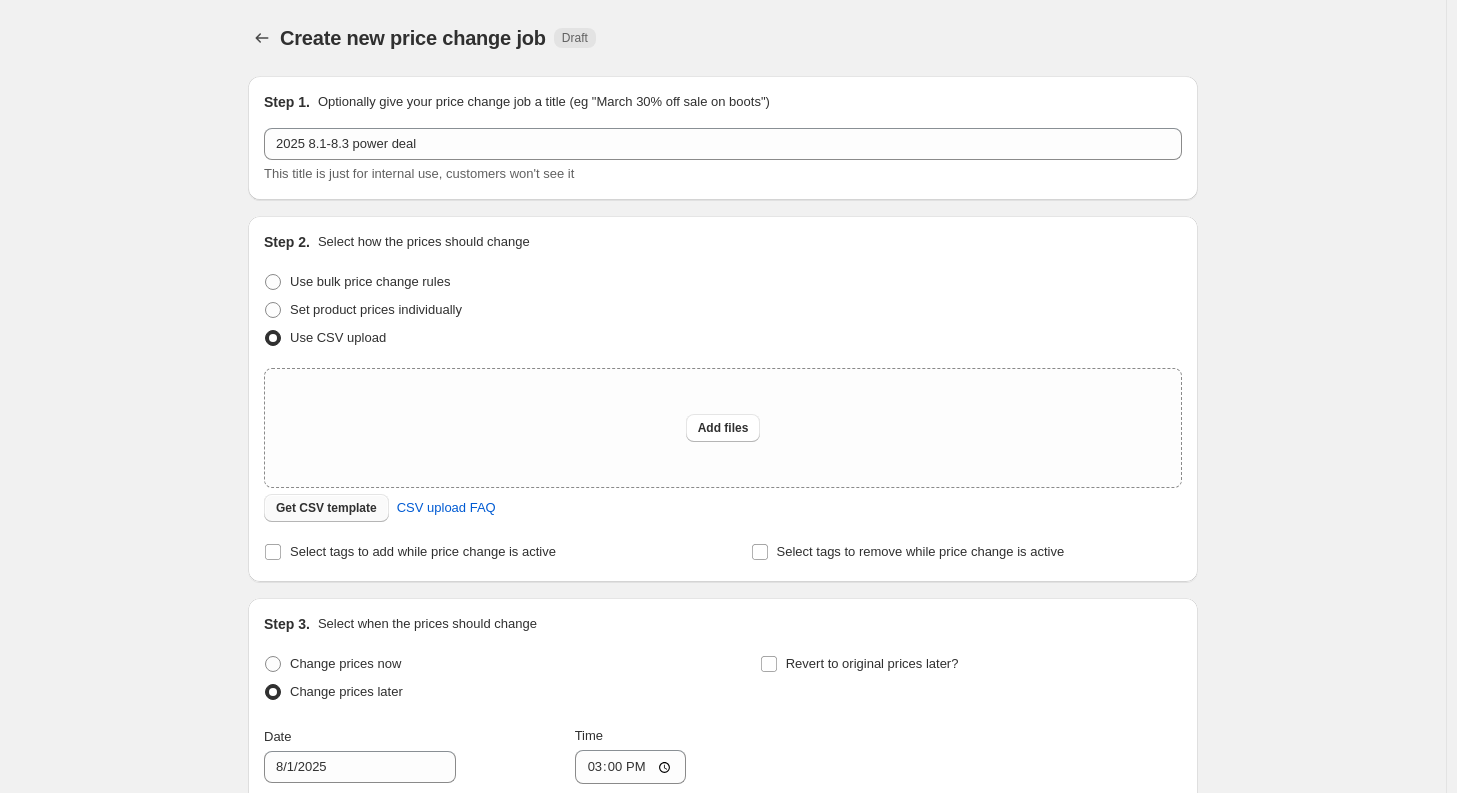 click on "Get CSV template" at bounding box center [326, 508] 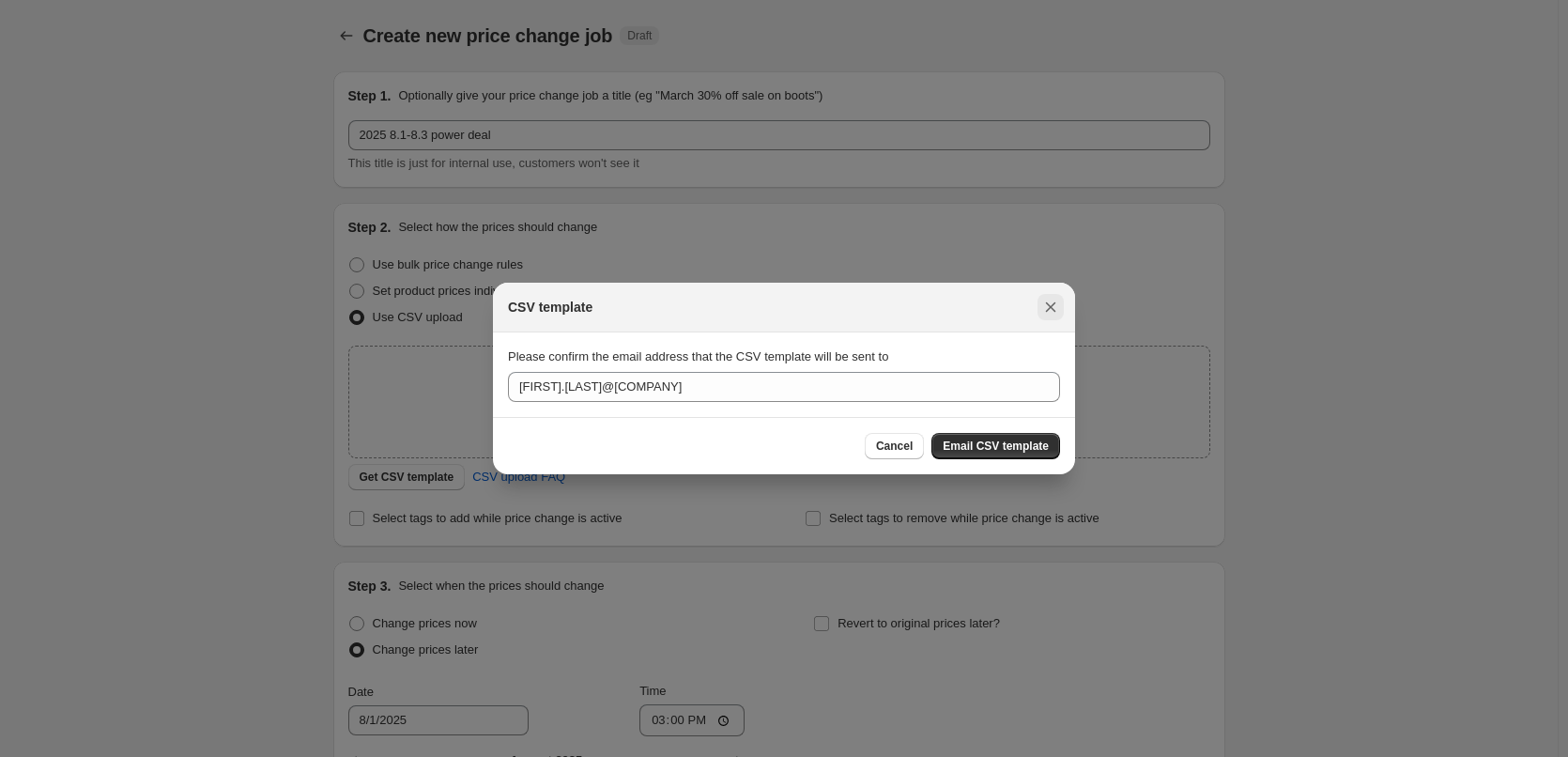 click 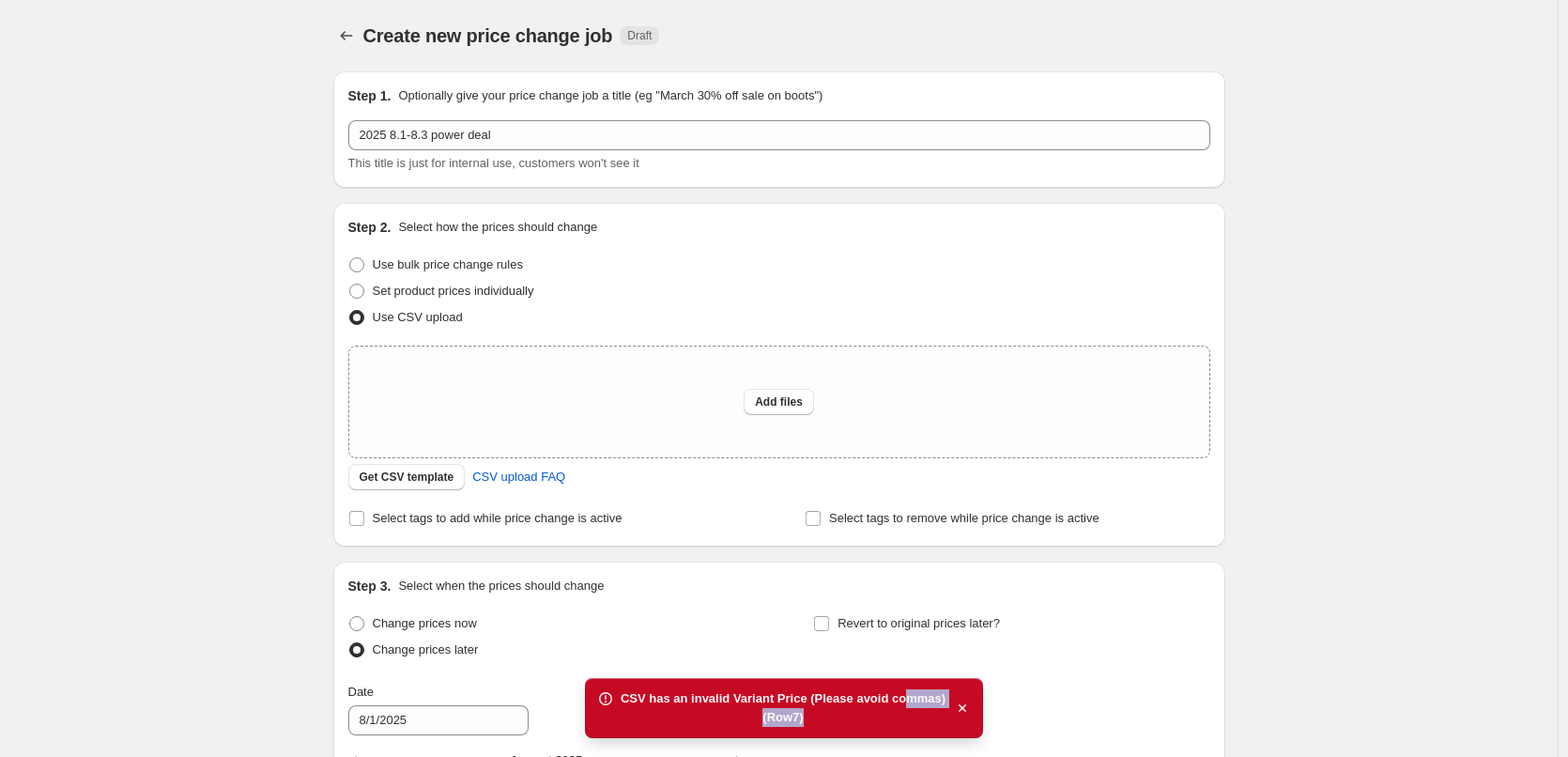 drag, startPoint x: 894, startPoint y: 703, endPoint x: 822, endPoint y: 735, distance: 78.79086 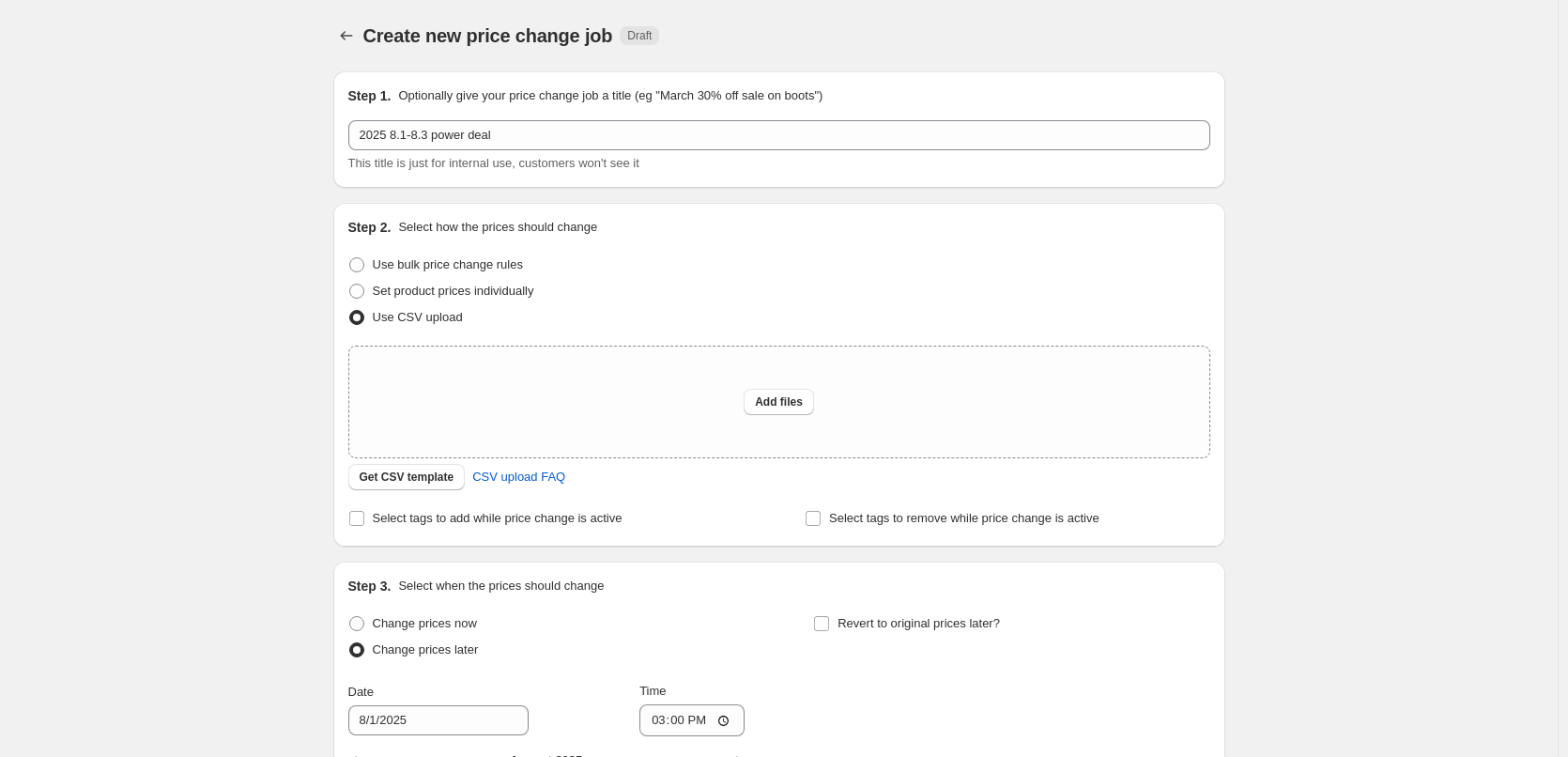 click on "CSV has an invalid Variant Price (Please avoid commas) (Row  7 )" at bounding box center [784, 709] 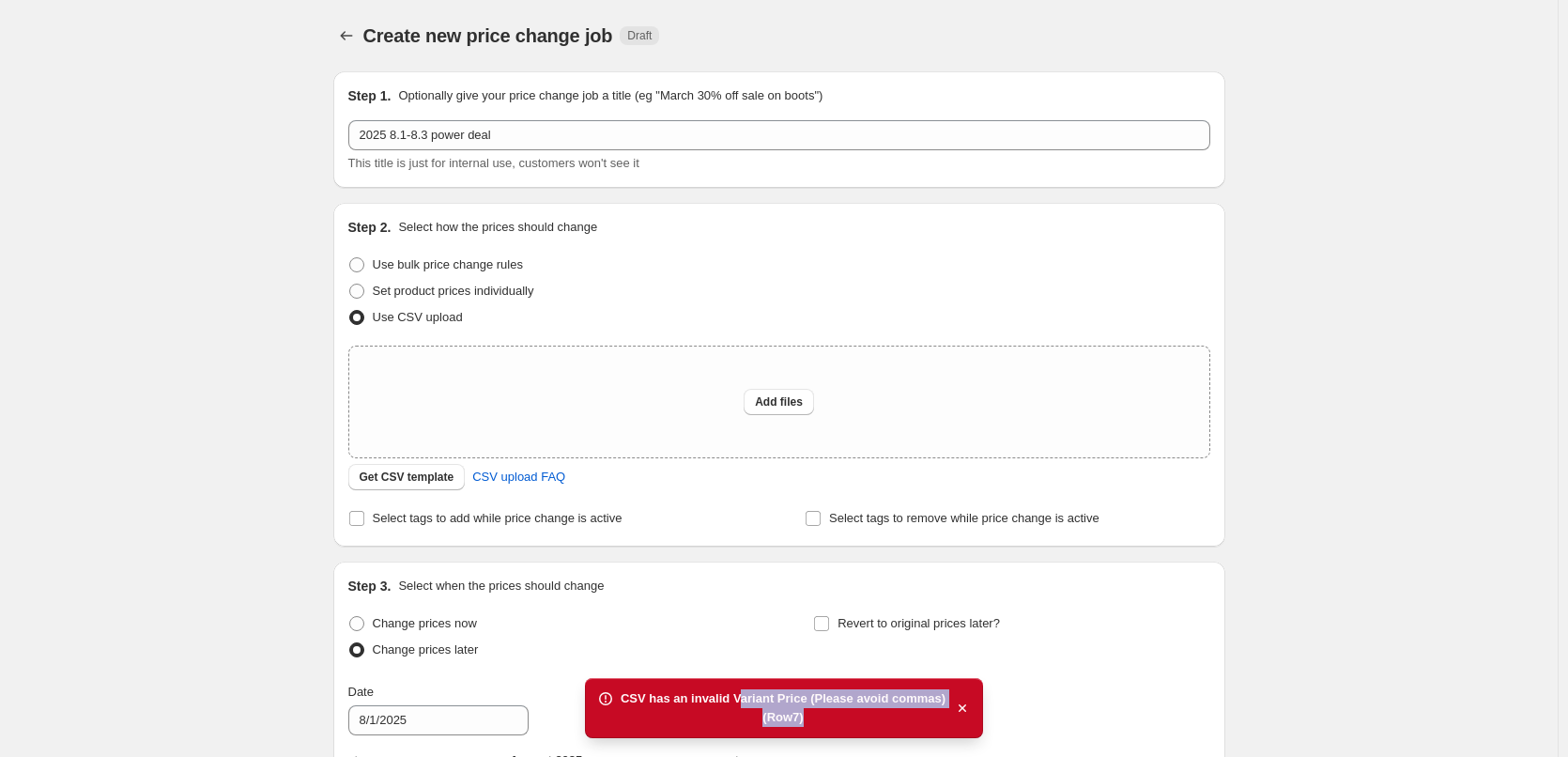 drag, startPoint x: 744, startPoint y: 700, endPoint x: 884, endPoint y: 737, distance: 144.80677 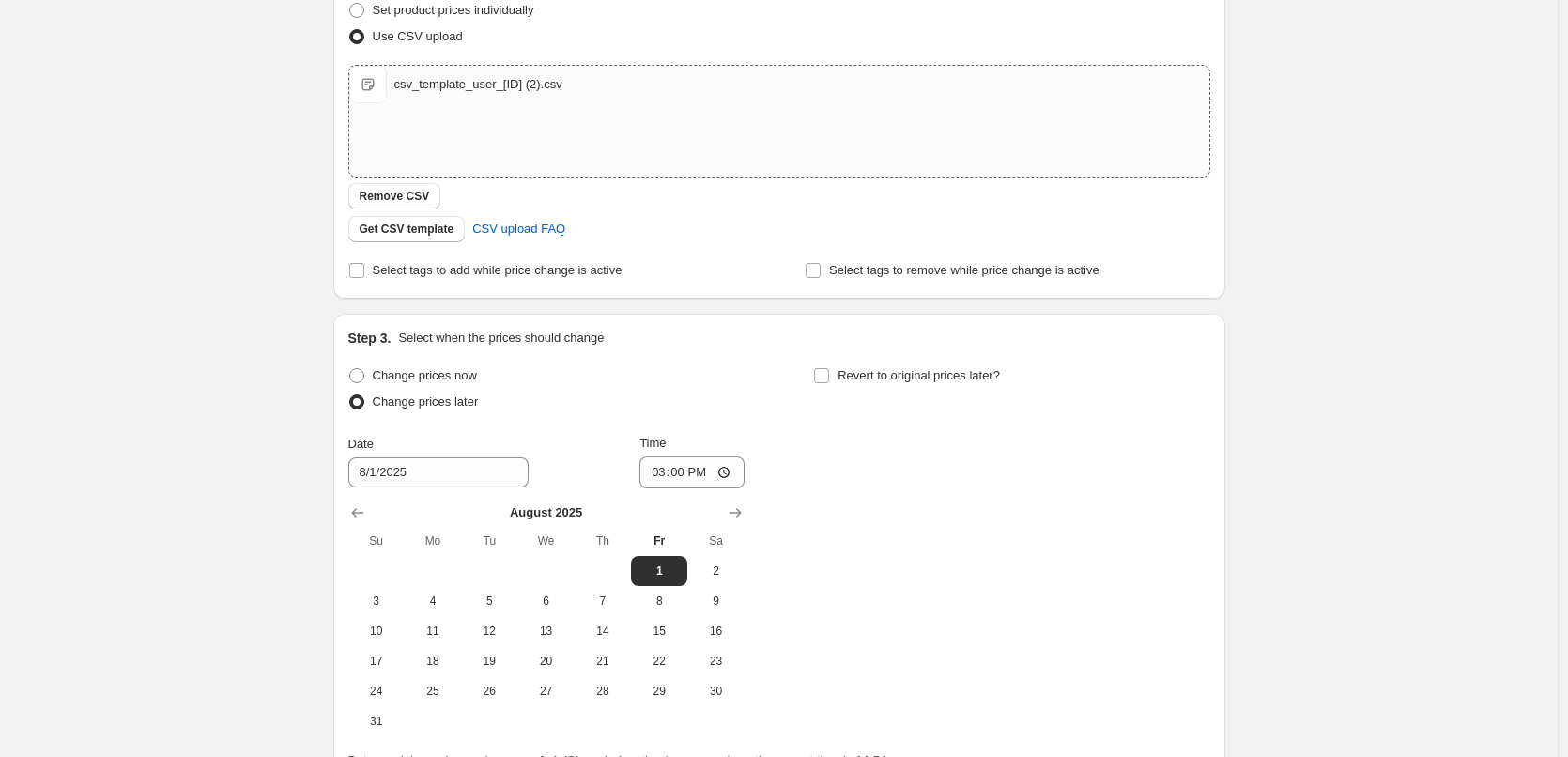 scroll, scrollTop: 282, scrollLeft: 0, axis: vertical 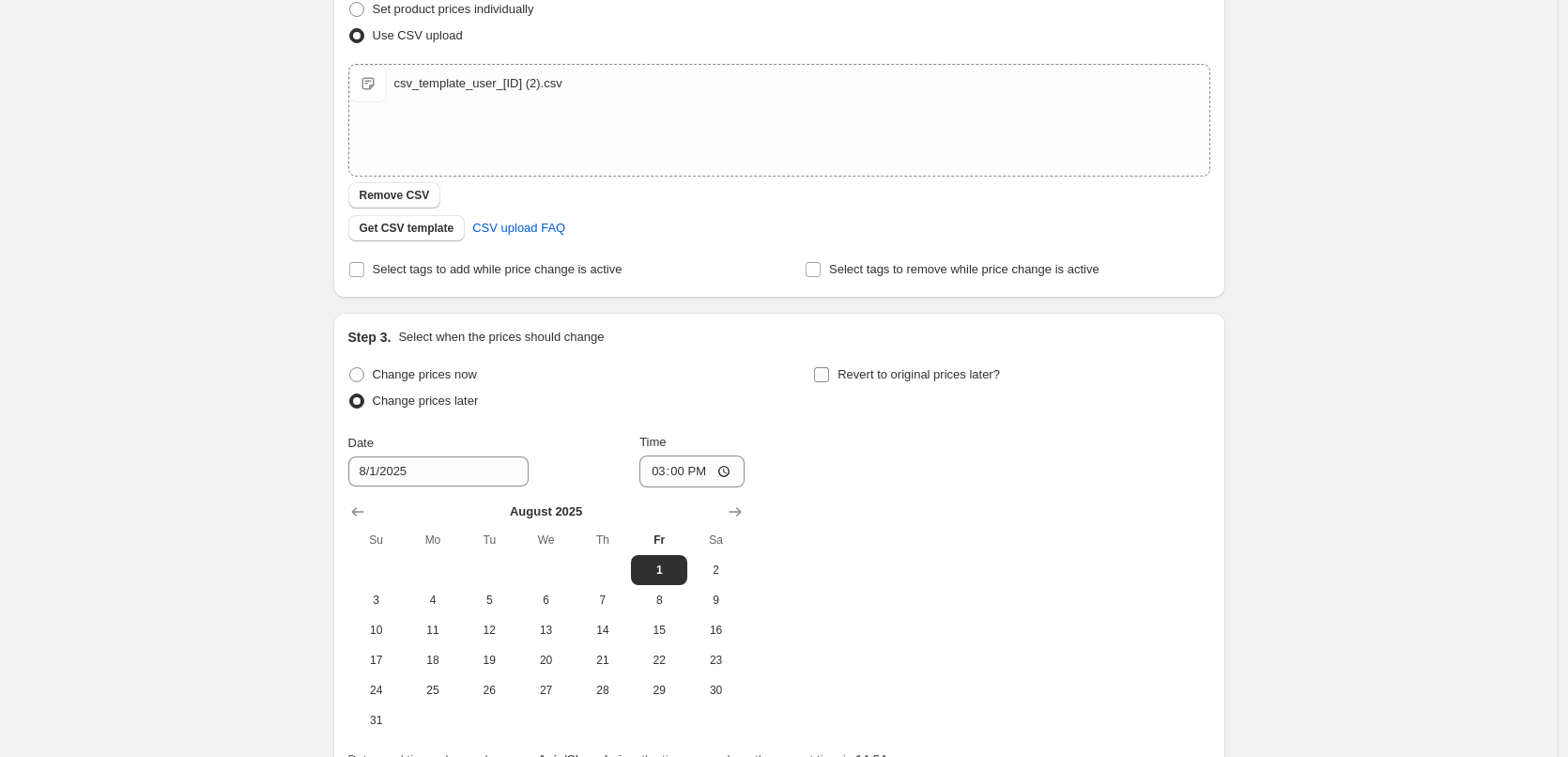 click on "Revert to original prices later?" at bounding box center (918, 375) 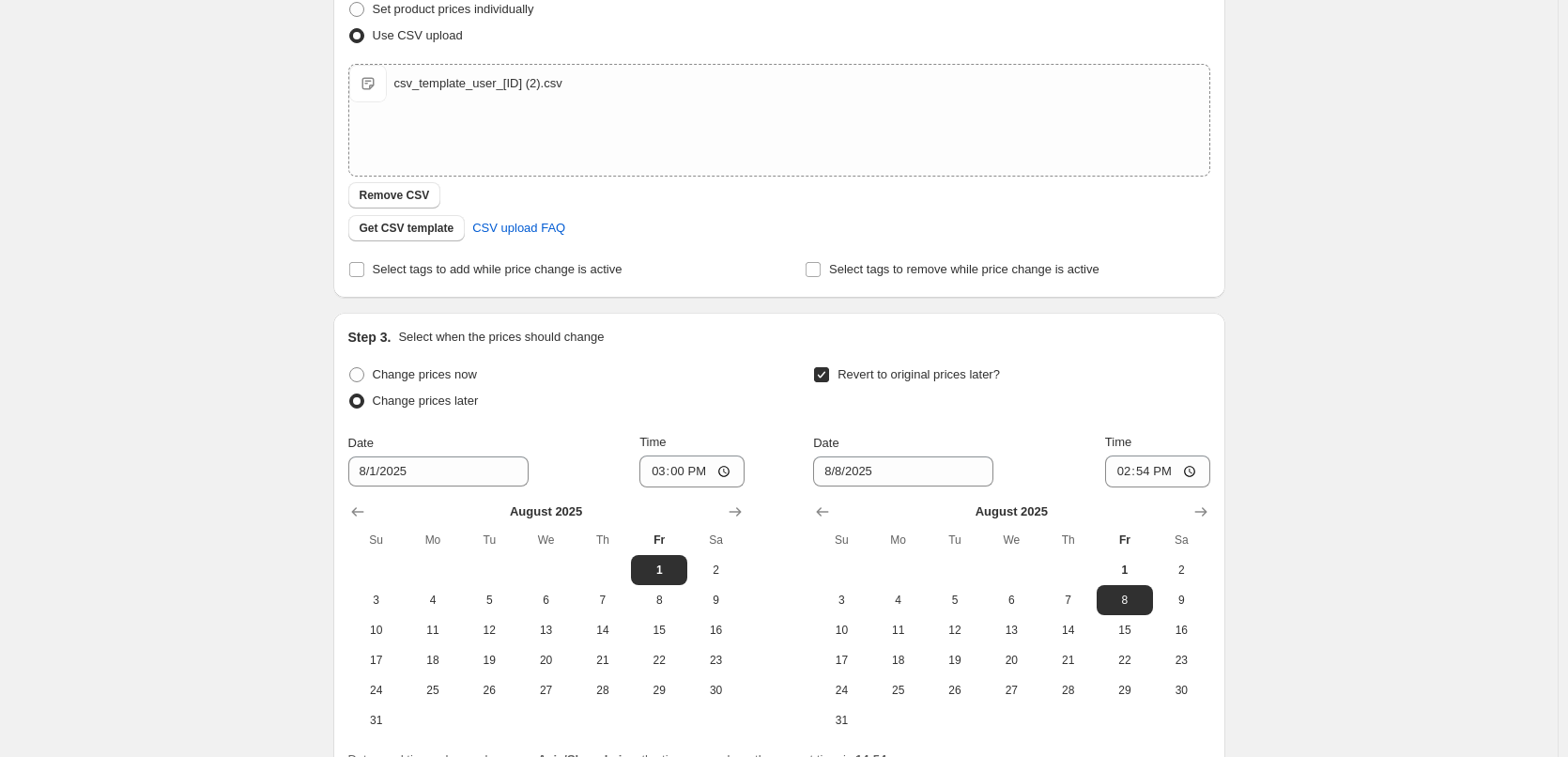 click on "Revert to original prices later?" at bounding box center [918, 375] 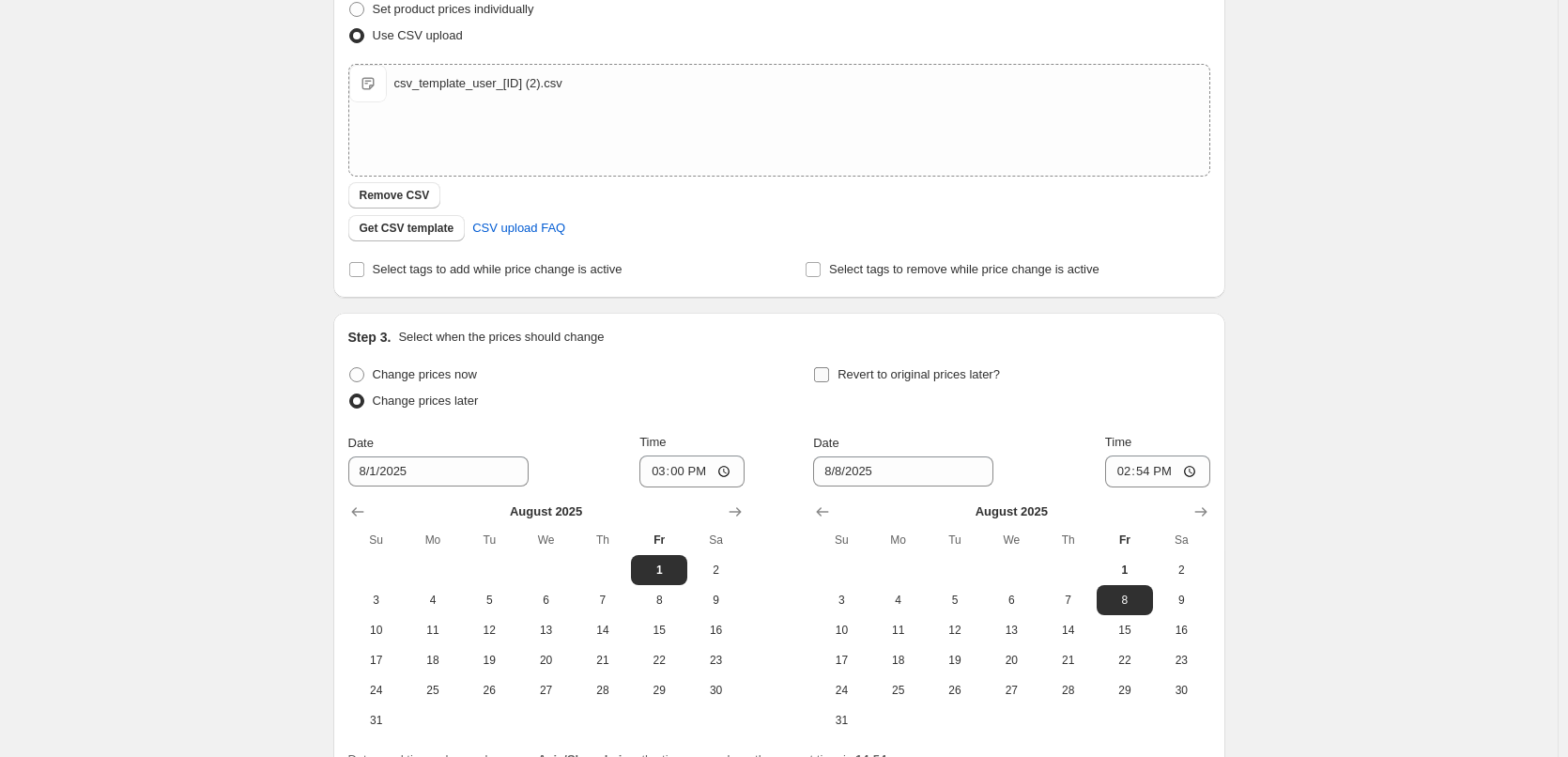checkbox on "false" 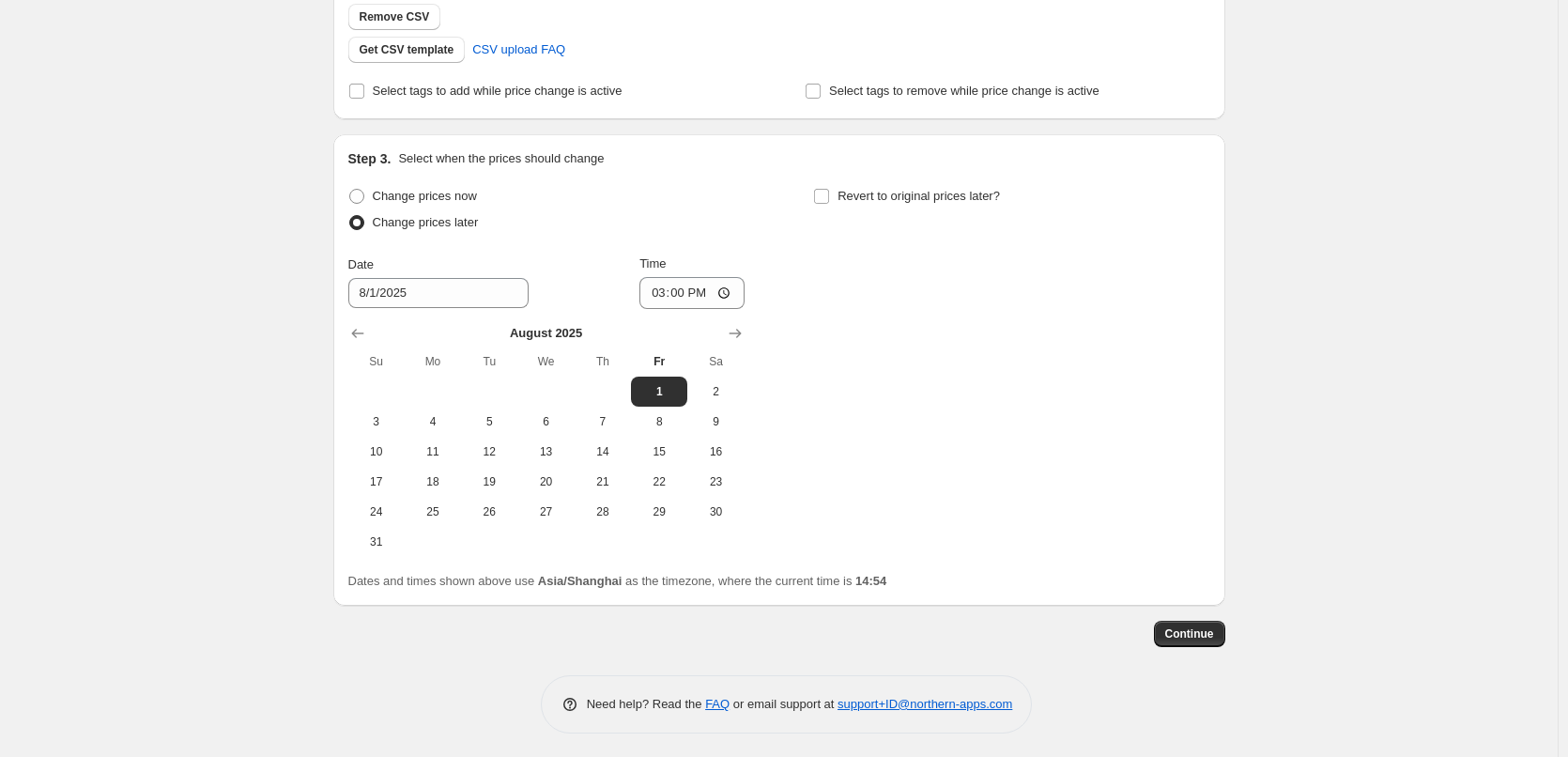 scroll, scrollTop: 465, scrollLeft: 0, axis: vertical 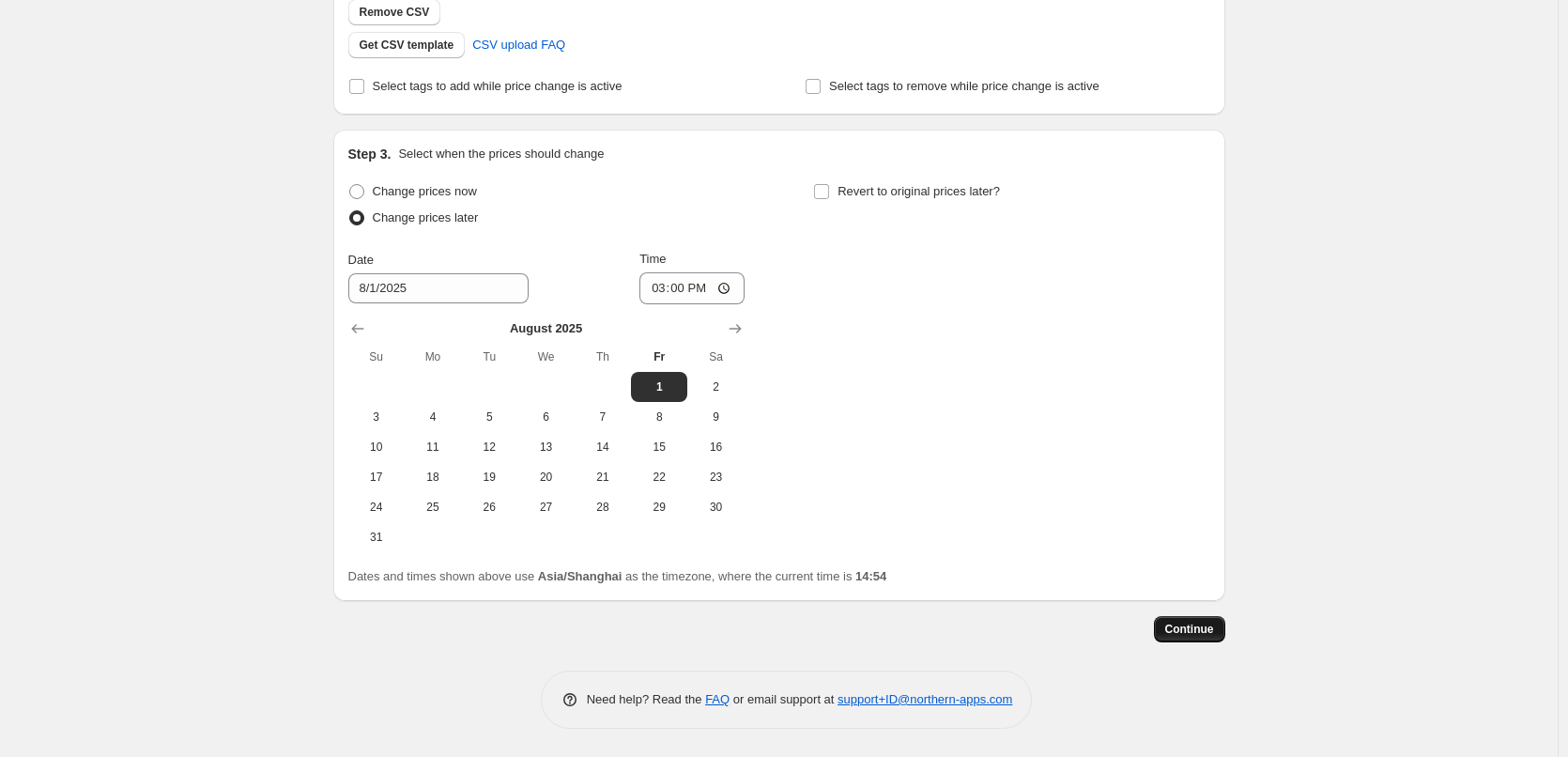click on "Continue" at bounding box center (1190, 629) 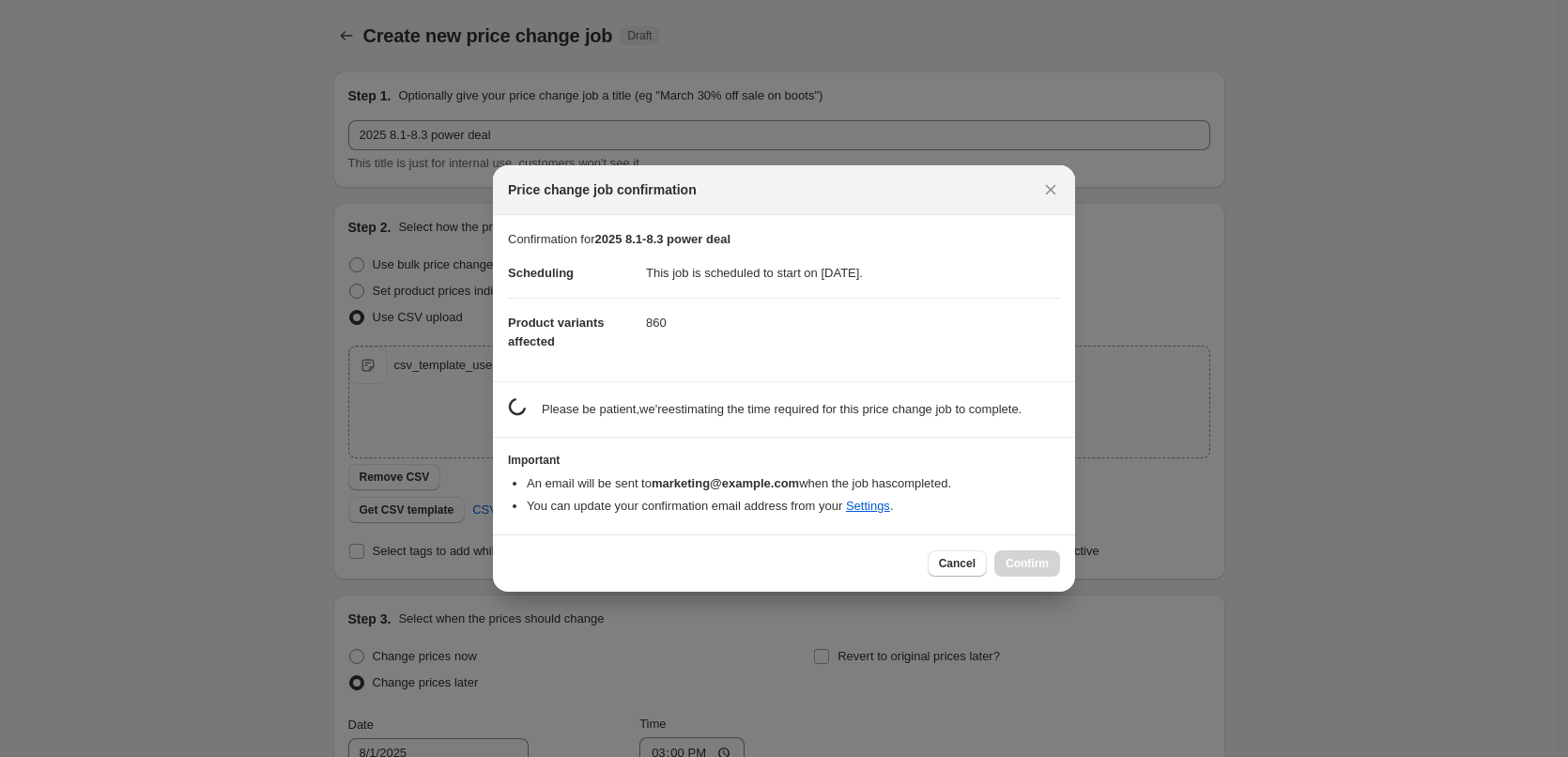 scroll, scrollTop: 465, scrollLeft: 0, axis: vertical 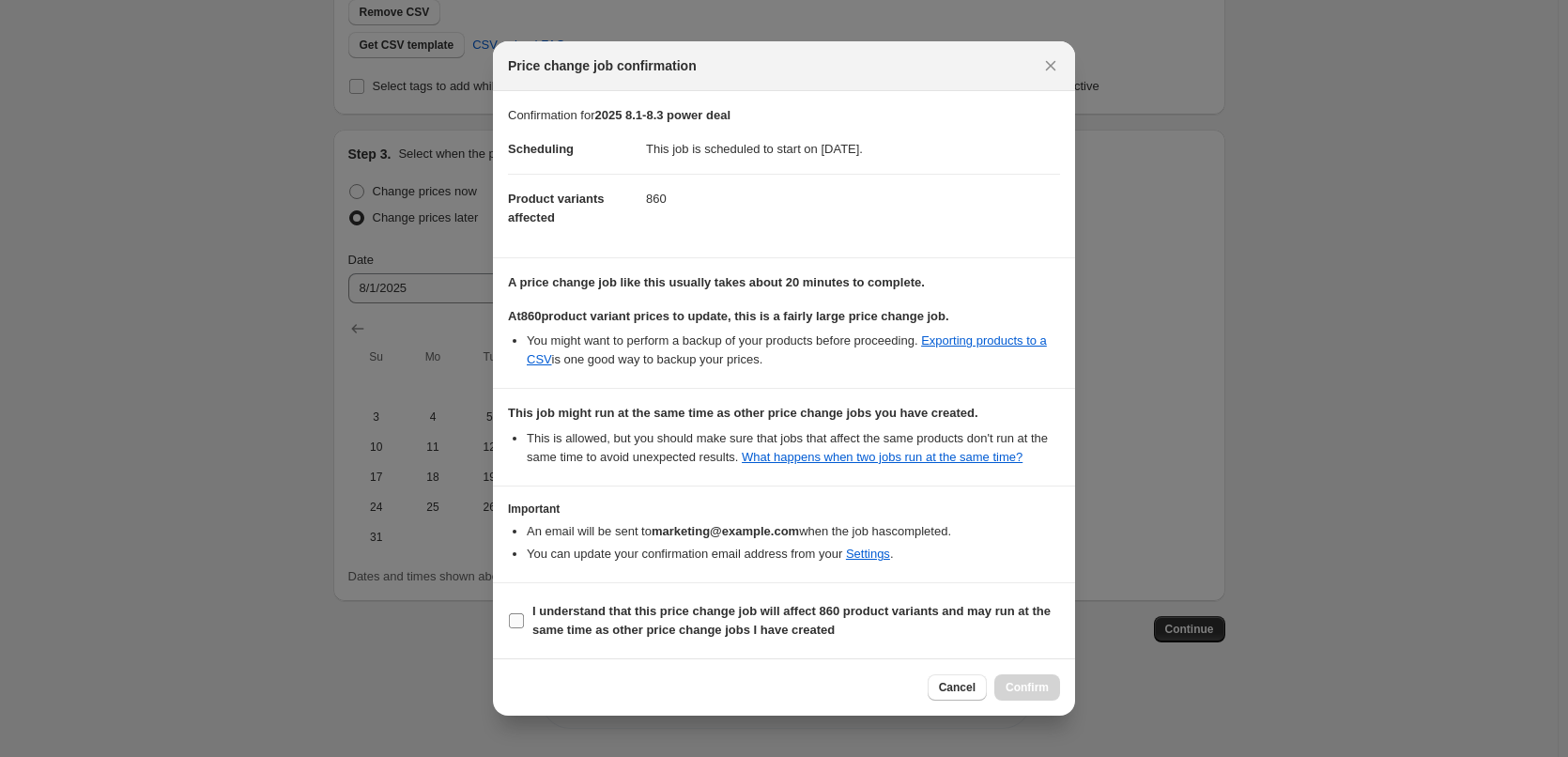 click on "I understand that this price change job will affect 860 product variants and may run at the same time as other price change jobs I have created" at bounding box center [792, 620] 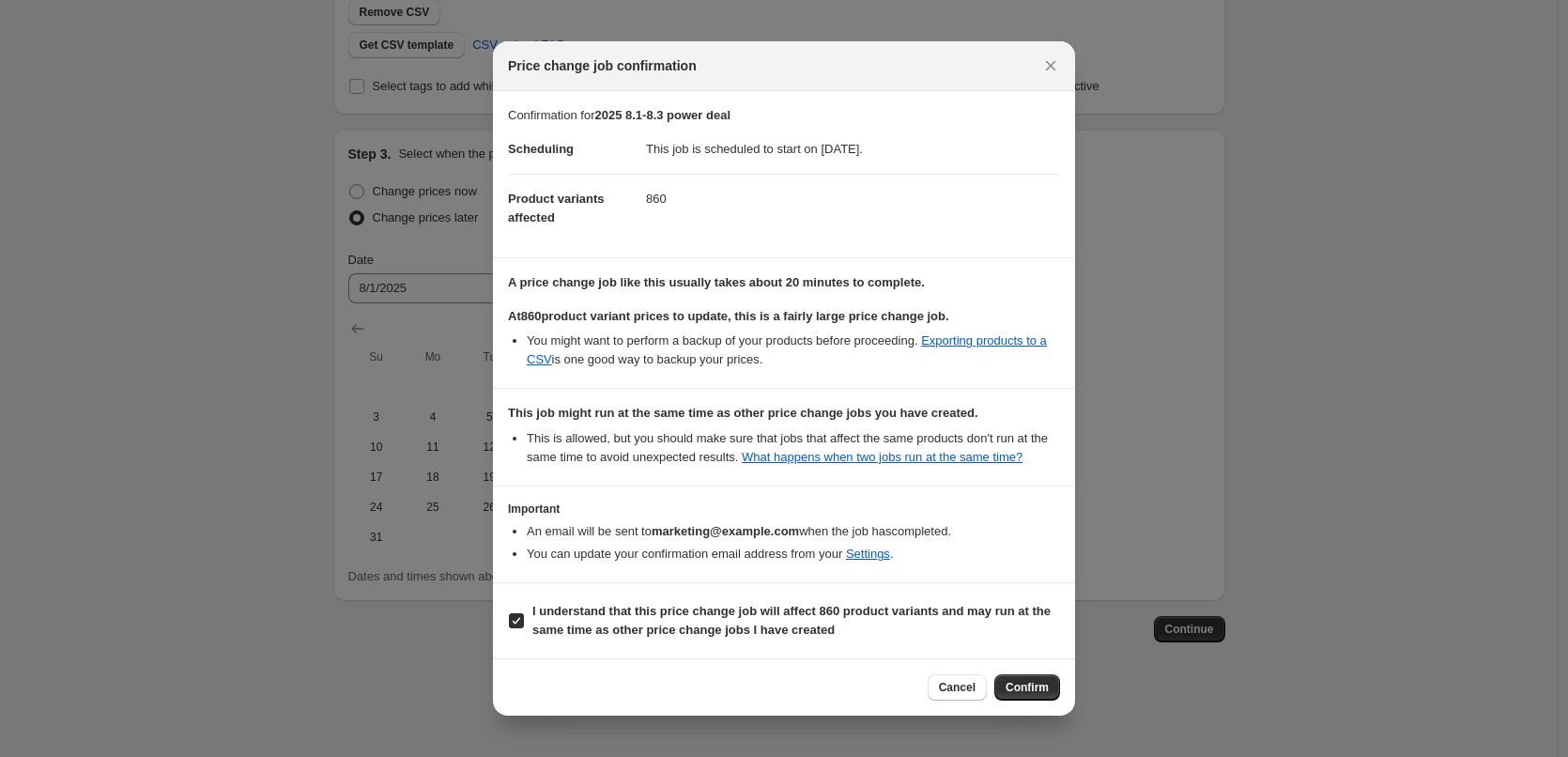 click on "Cancel Confirm" at bounding box center (993, 687) 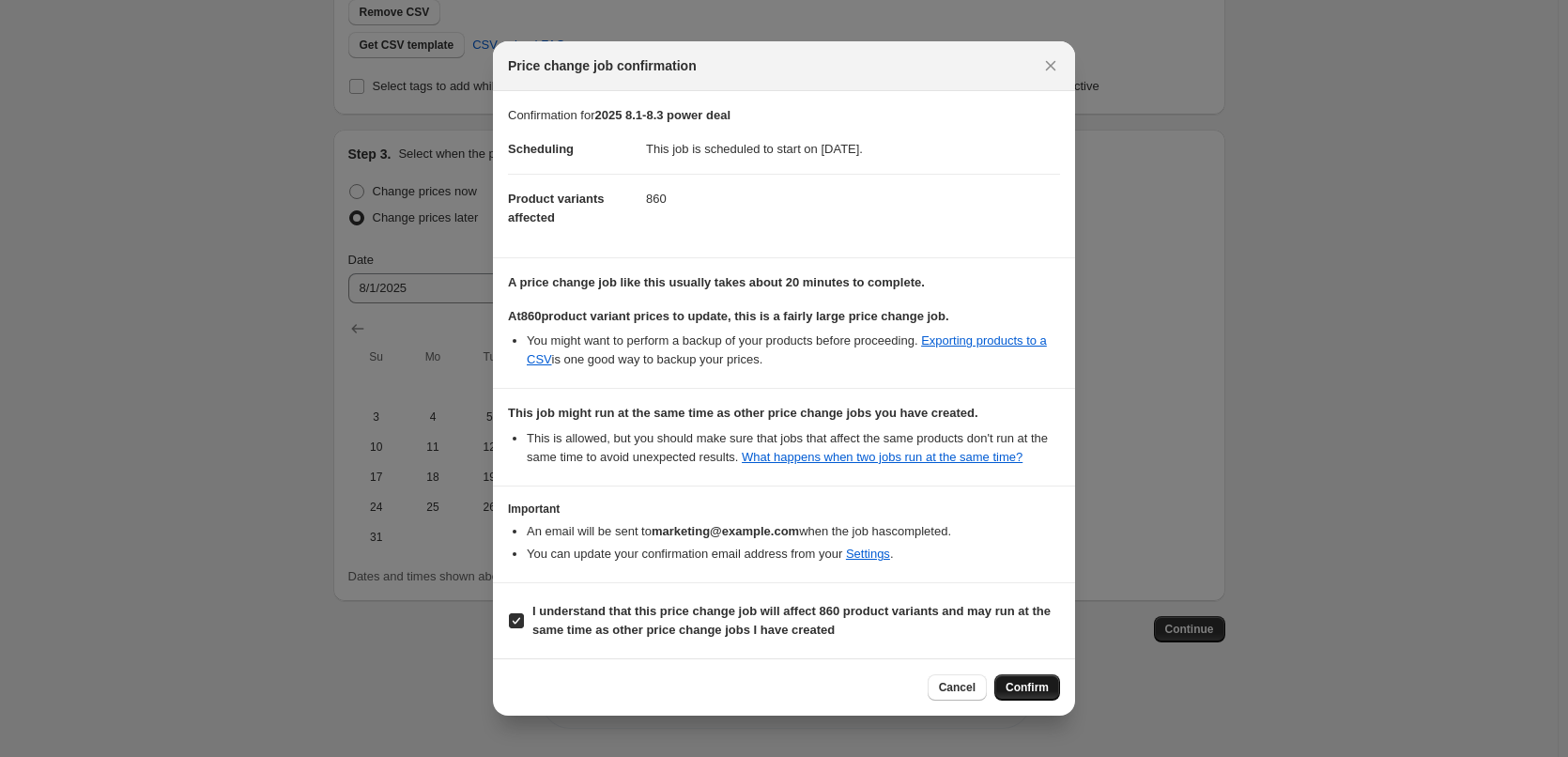 click on "Confirm" at bounding box center [1027, 687] 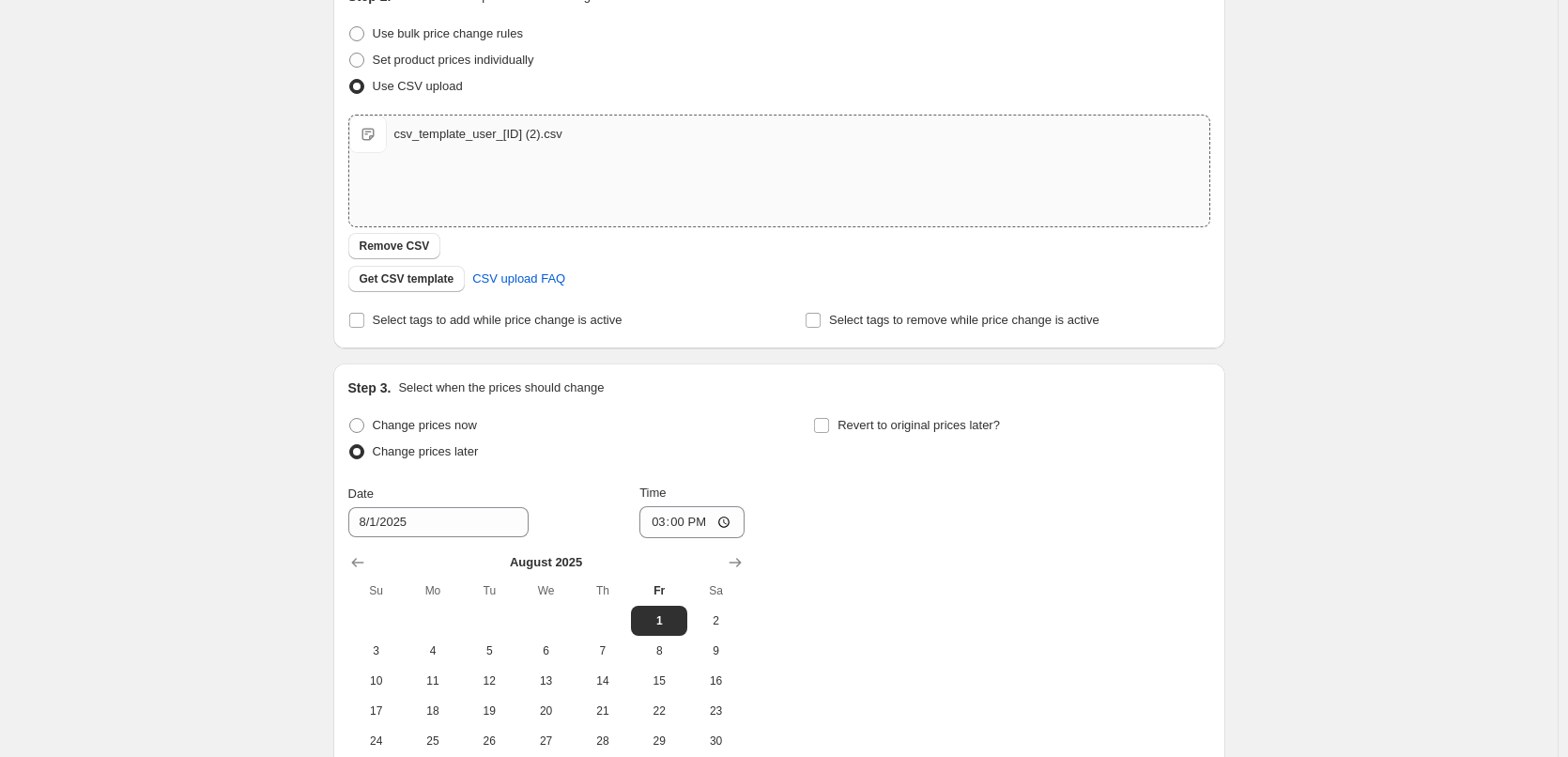 scroll, scrollTop: 0, scrollLeft: 0, axis: both 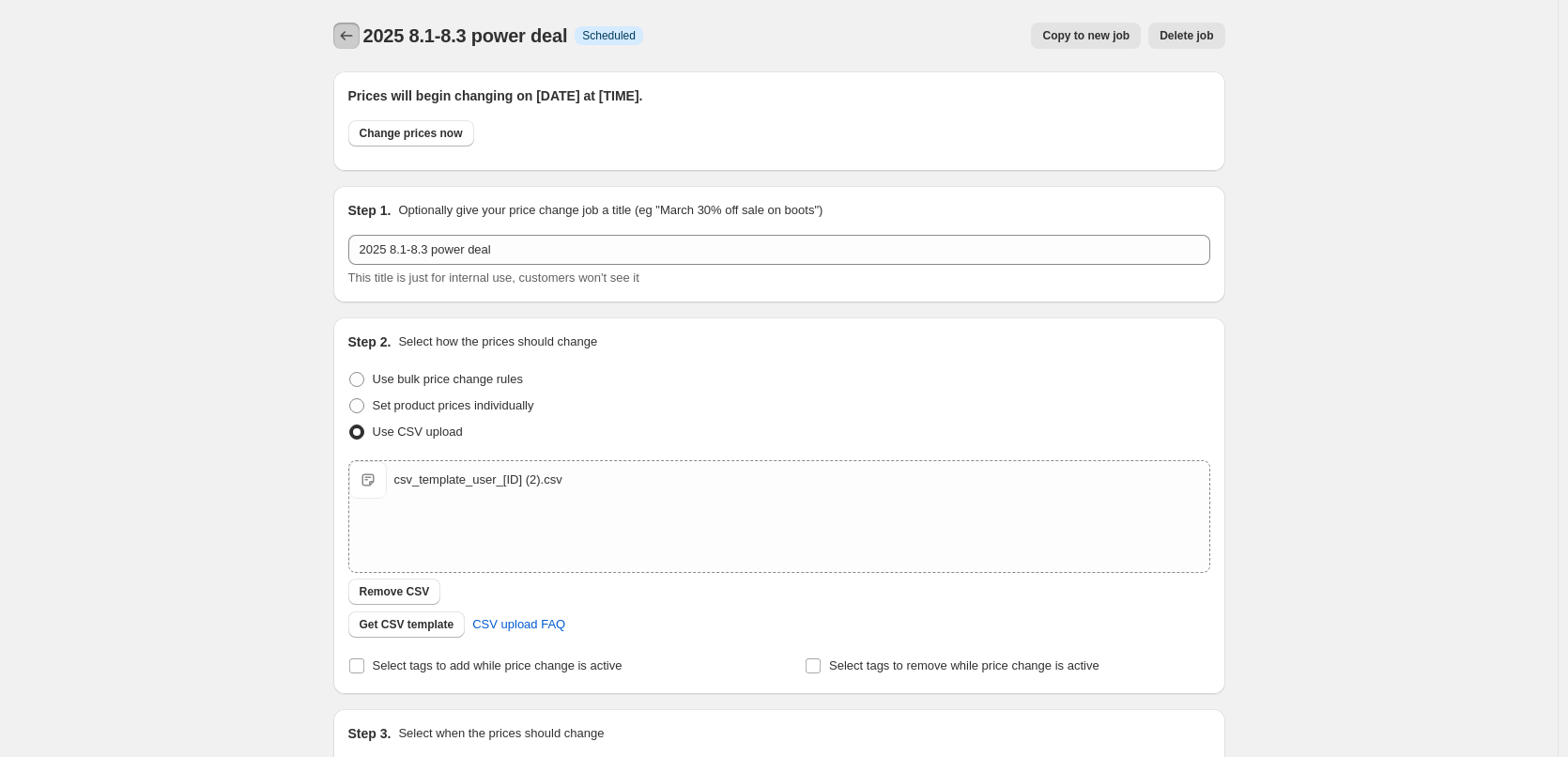 click at bounding box center (346, 36) 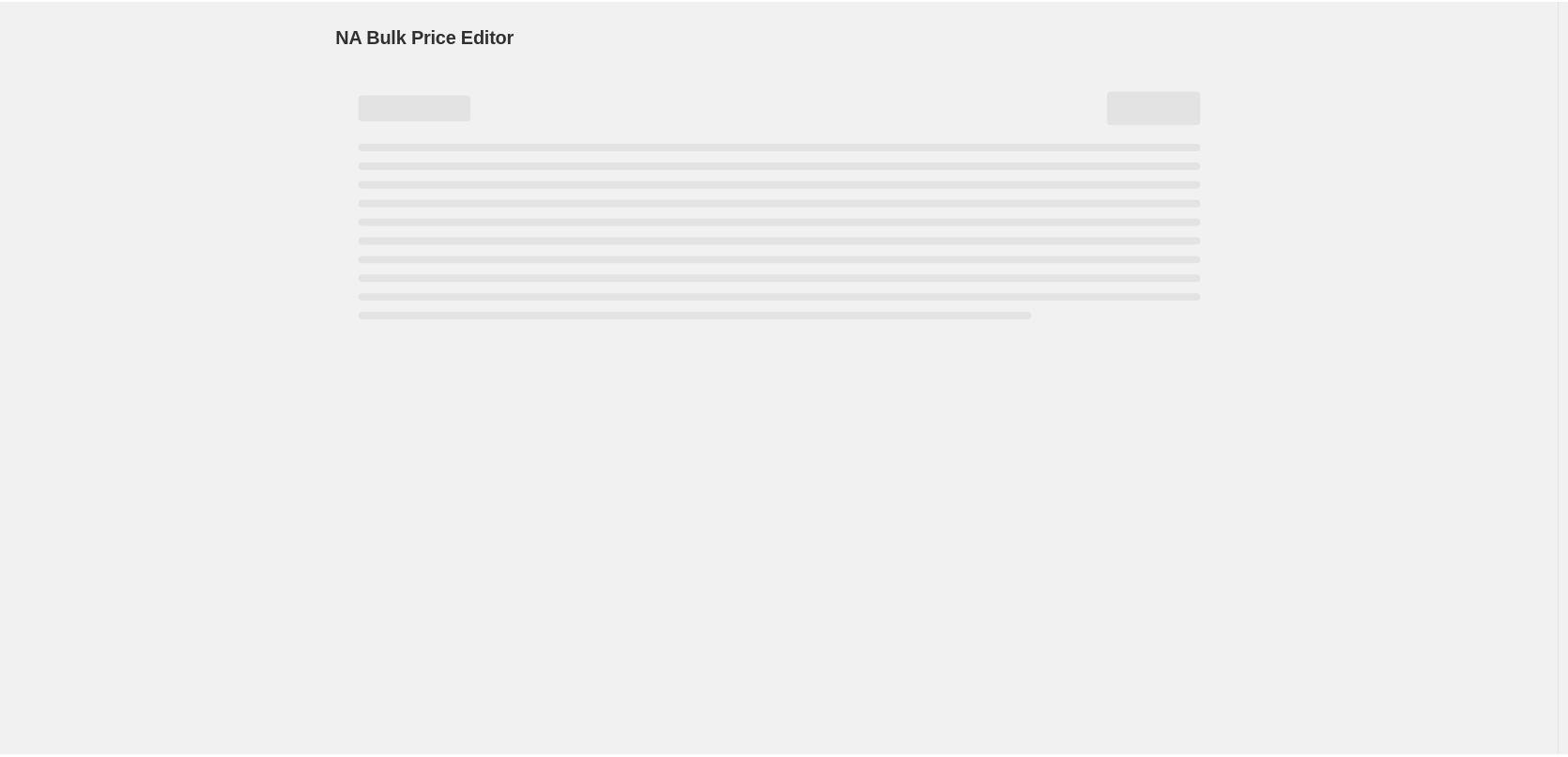 scroll, scrollTop: 0, scrollLeft: 0, axis: both 